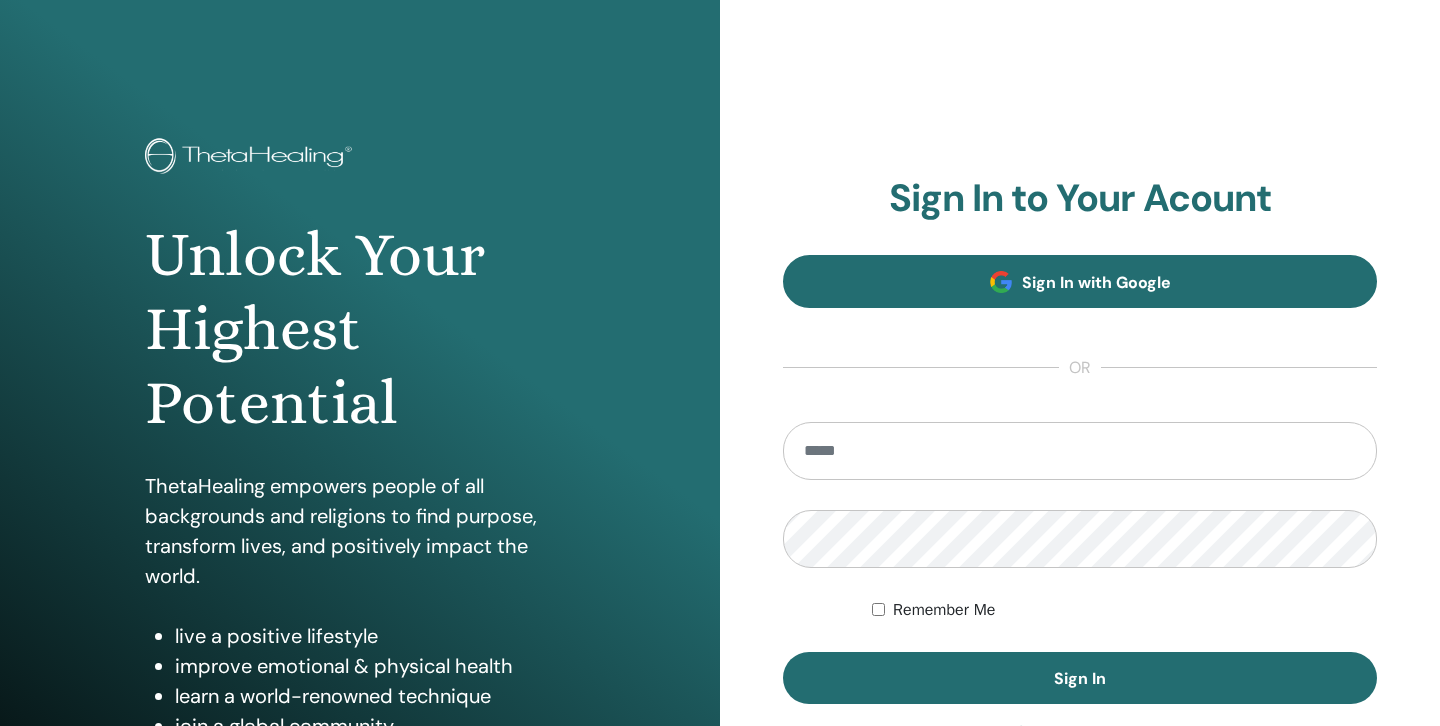 scroll, scrollTop: 0, scrollLeft: 0, axis: both 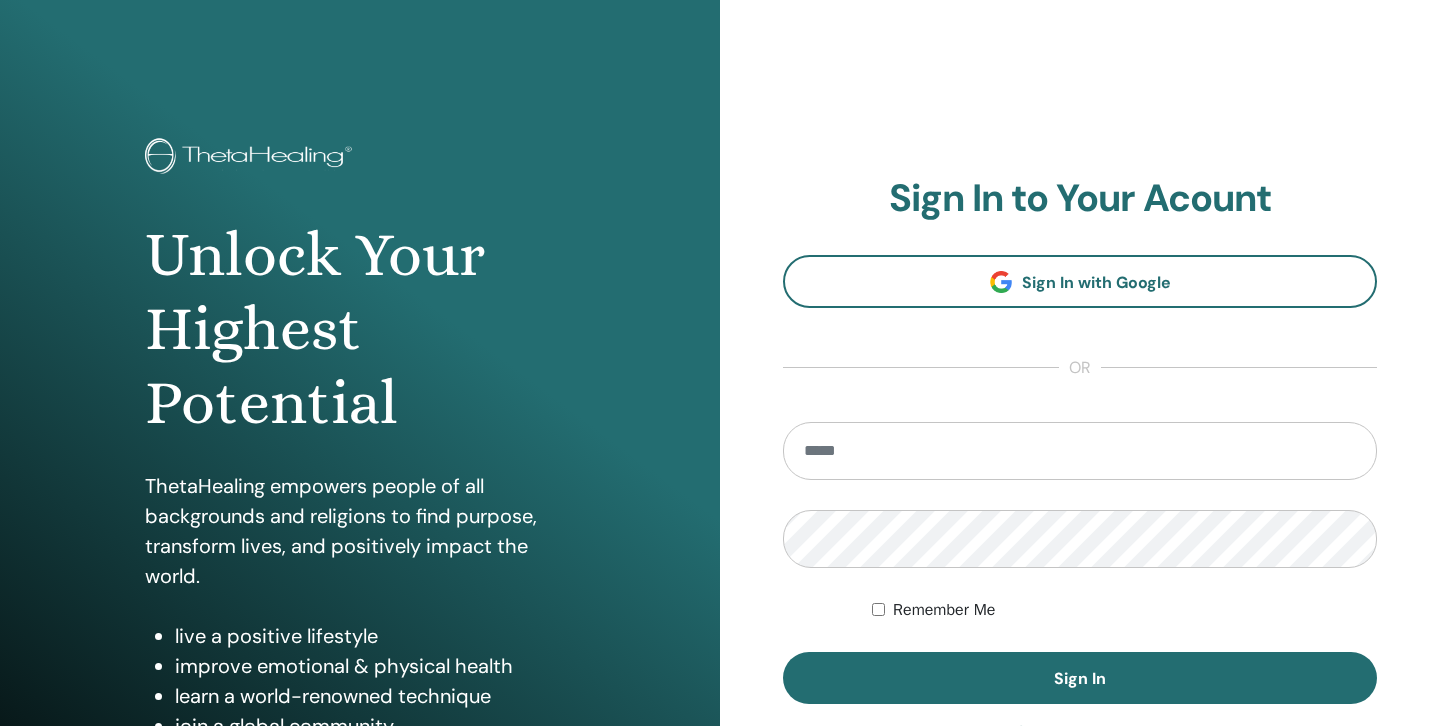 click at bounding box center [1080, 451] 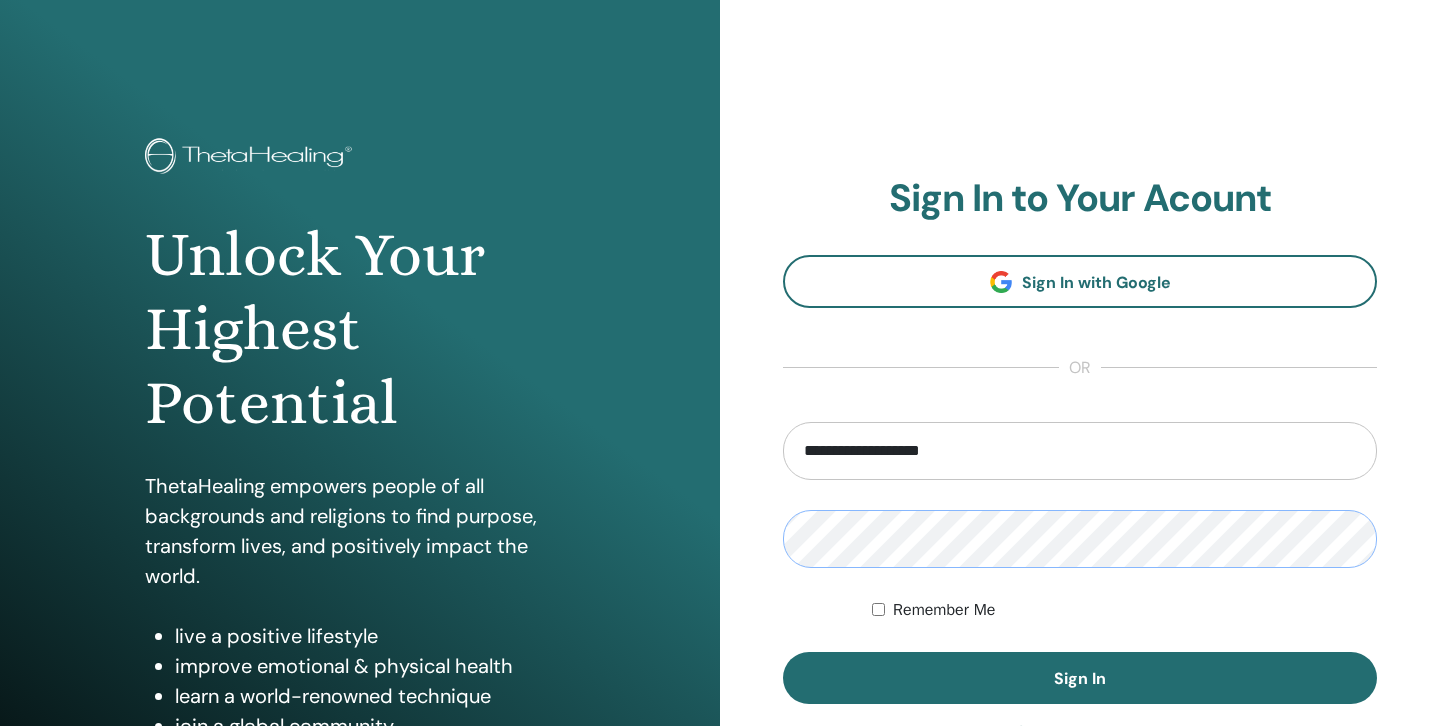 click on "Sign In" at bounding box center [1080, 678] 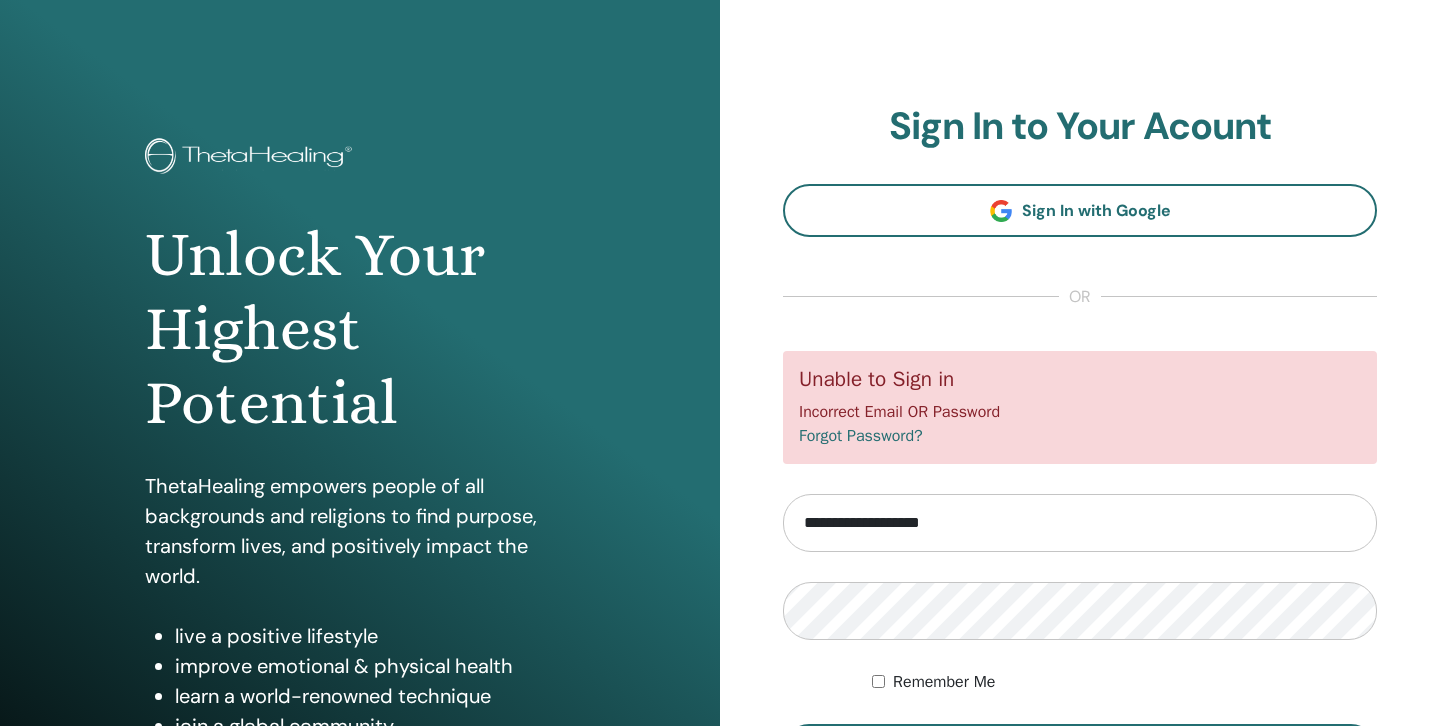 scroll, scrollTop: 0, scrollLeft: 0, axis: both 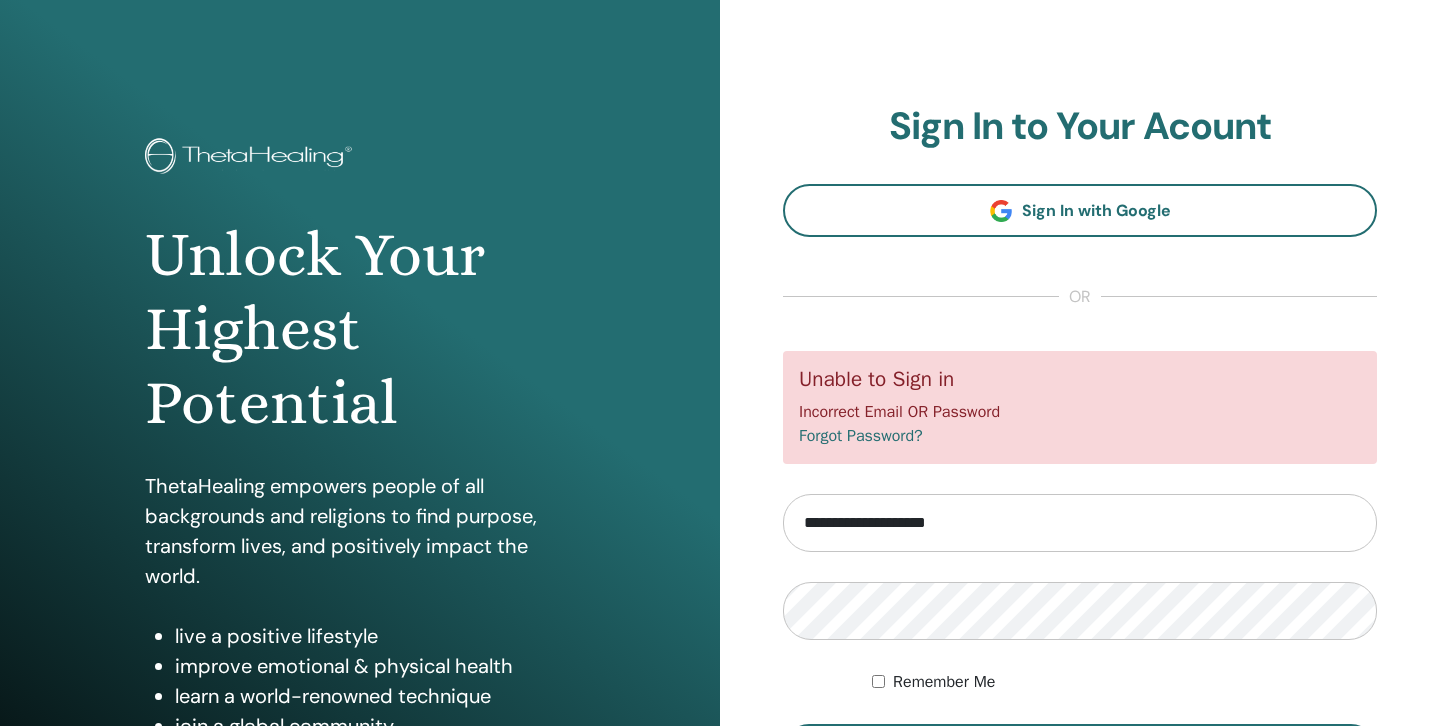 type on "**********" 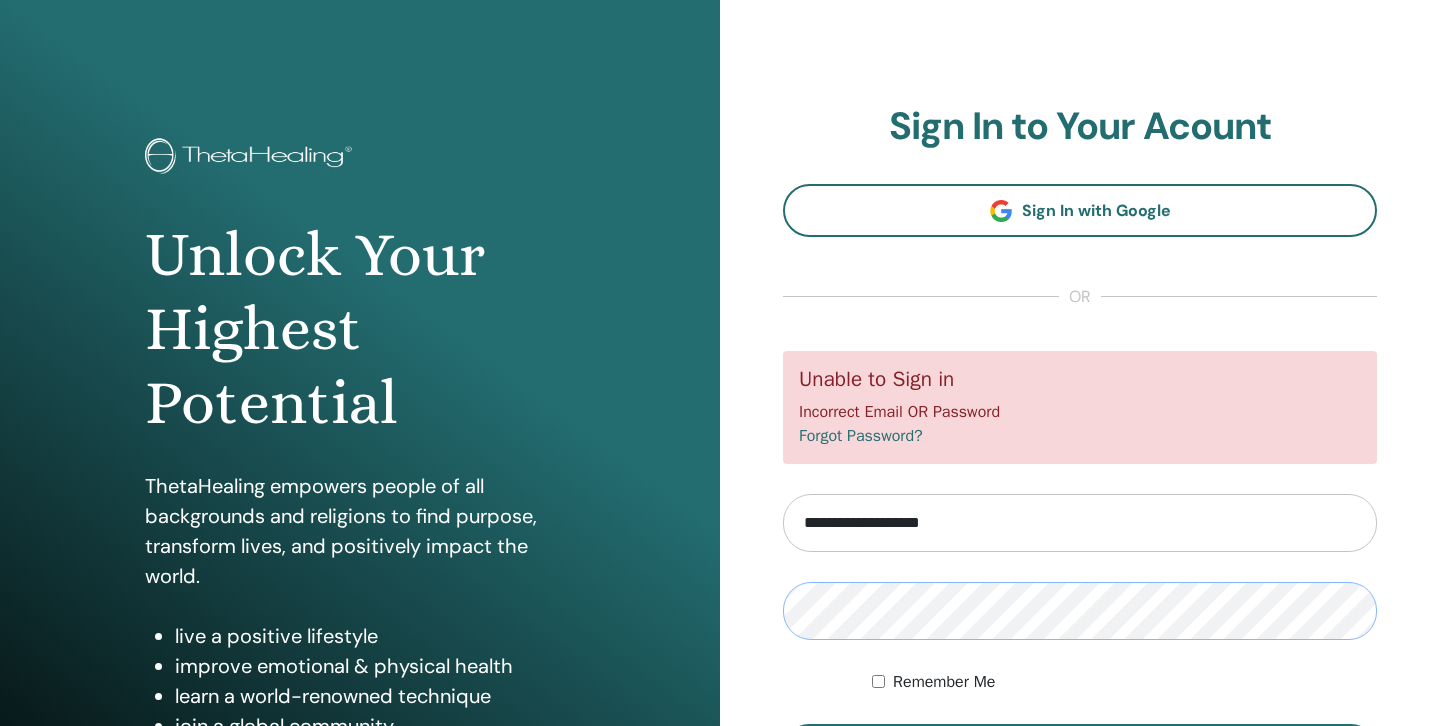 click on "Sign In" at bounding box center [1080, 750] 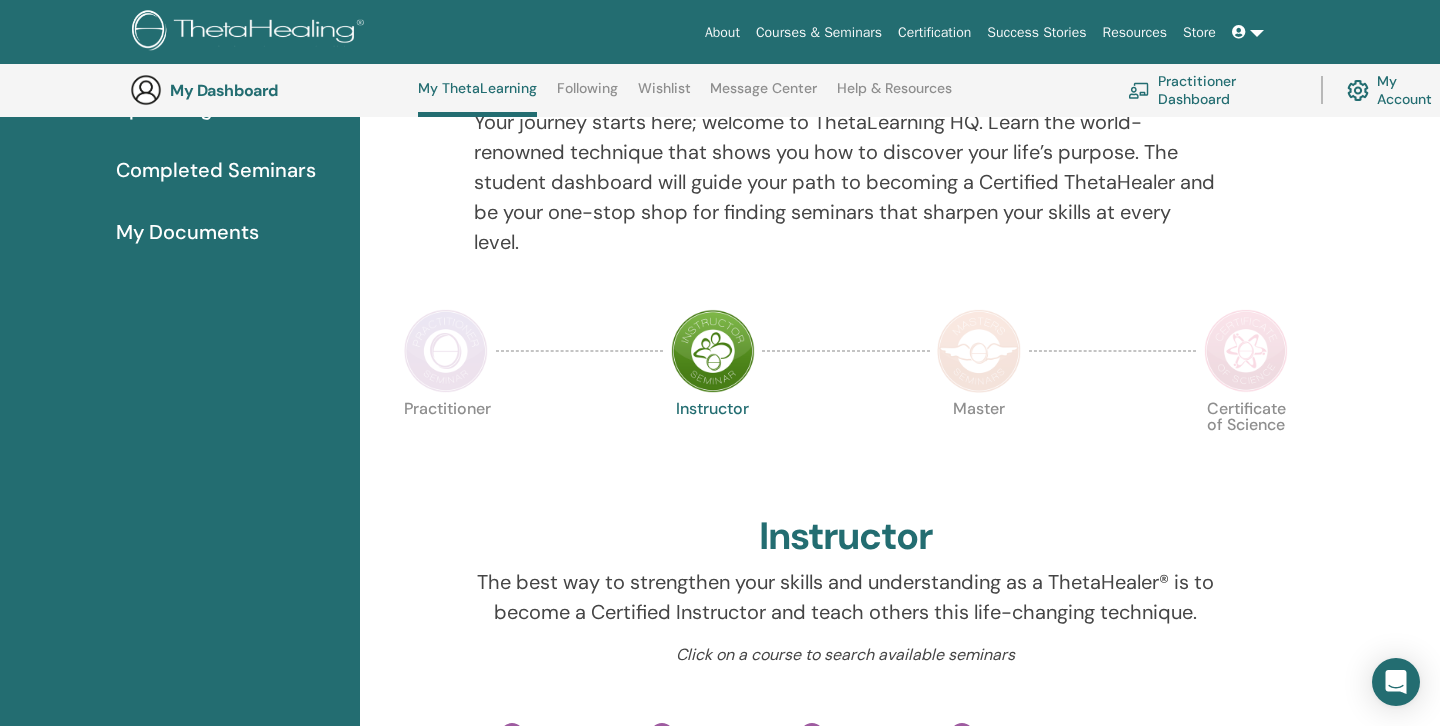 scroll, scrollTop: 192, scrollLeft: 0, axis: vertical 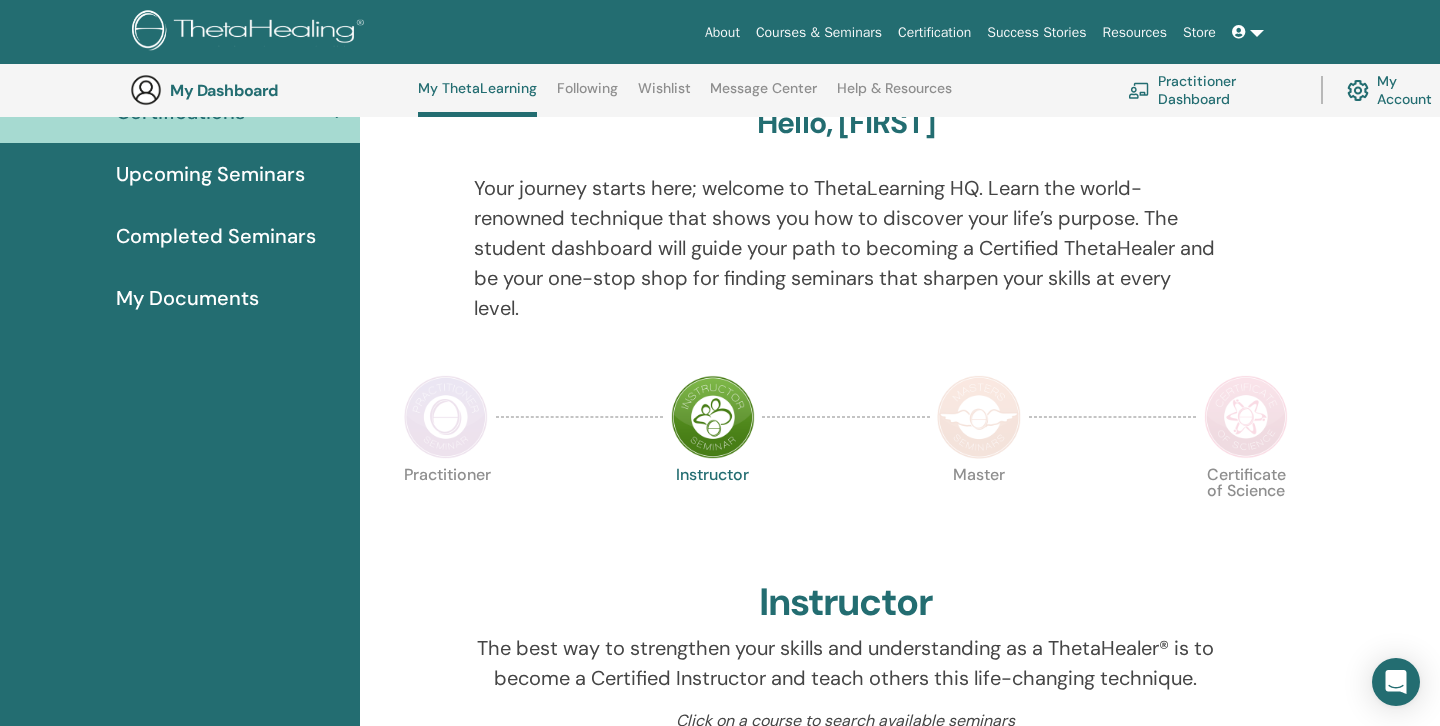 click on "Completed Seminars" at bounding box center [216, 236] 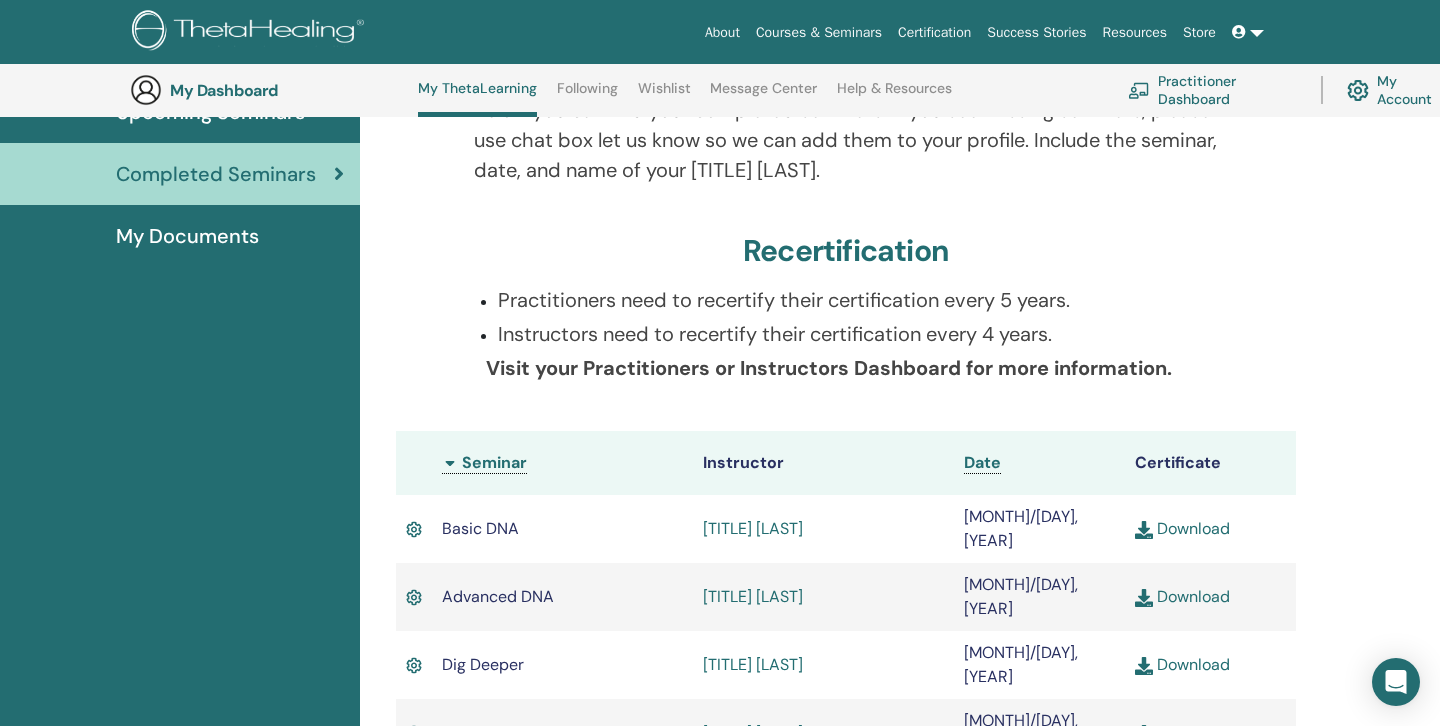 scroll, scrollTop: 0, scrollLeft: 0, axis: both 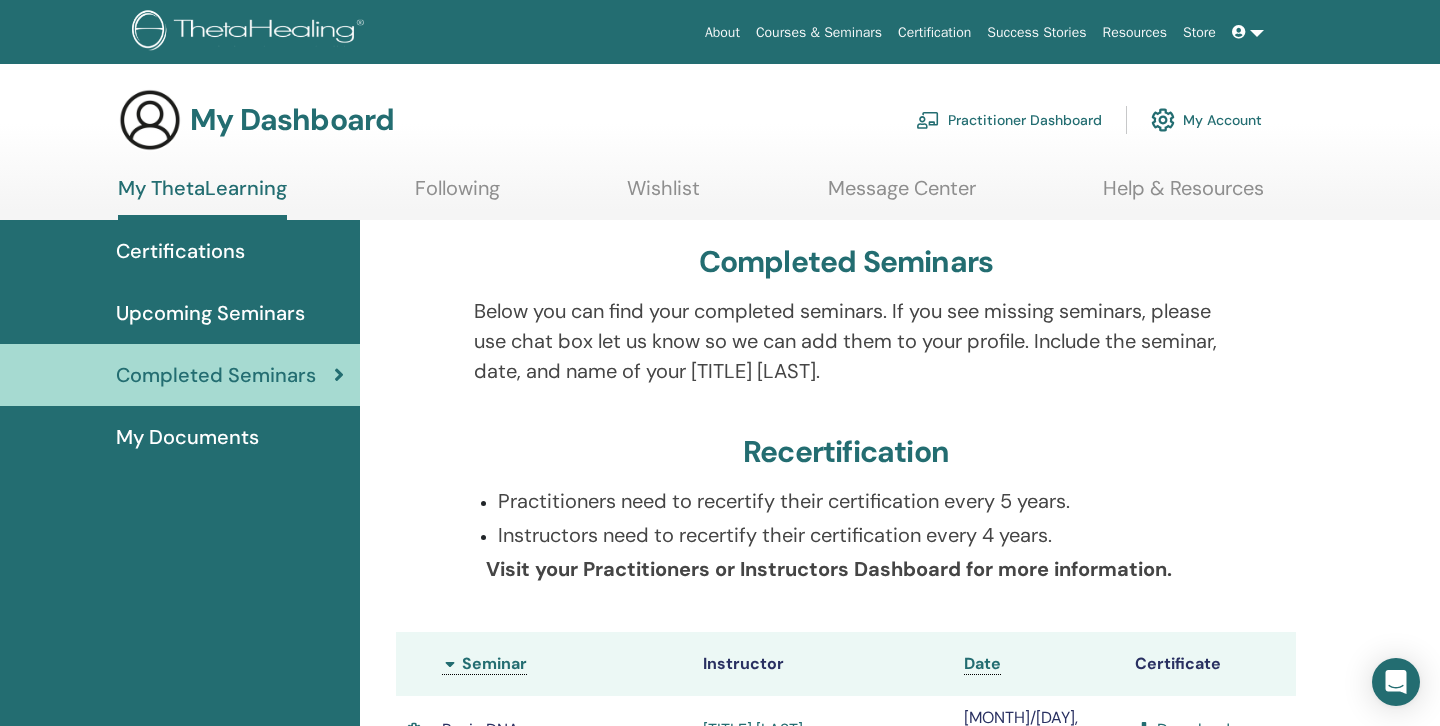 click on "My Documents" at bounding box center [187, 437] 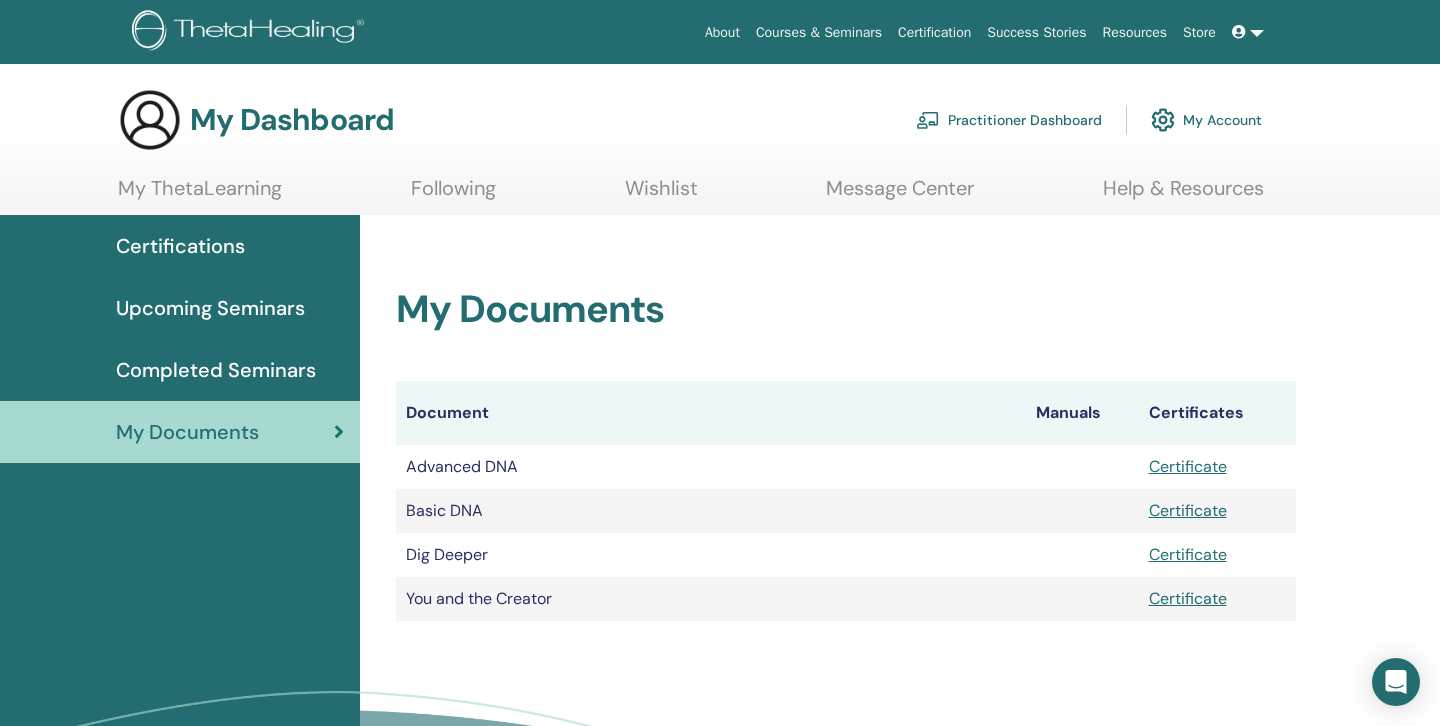 scroll, scrollTop: 0, scrollLeft: 0, axis: both 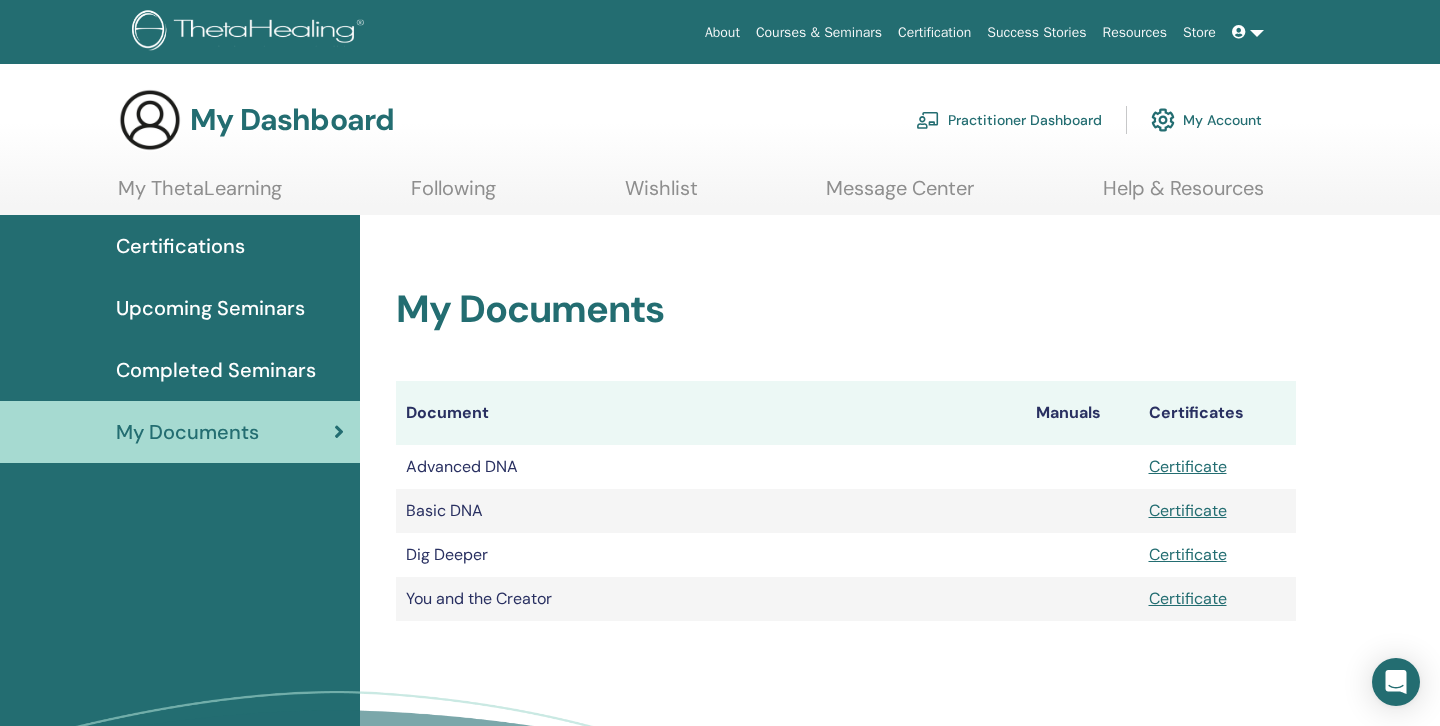 click on "Upcoming Seminars" at bounding box center (210, 308) 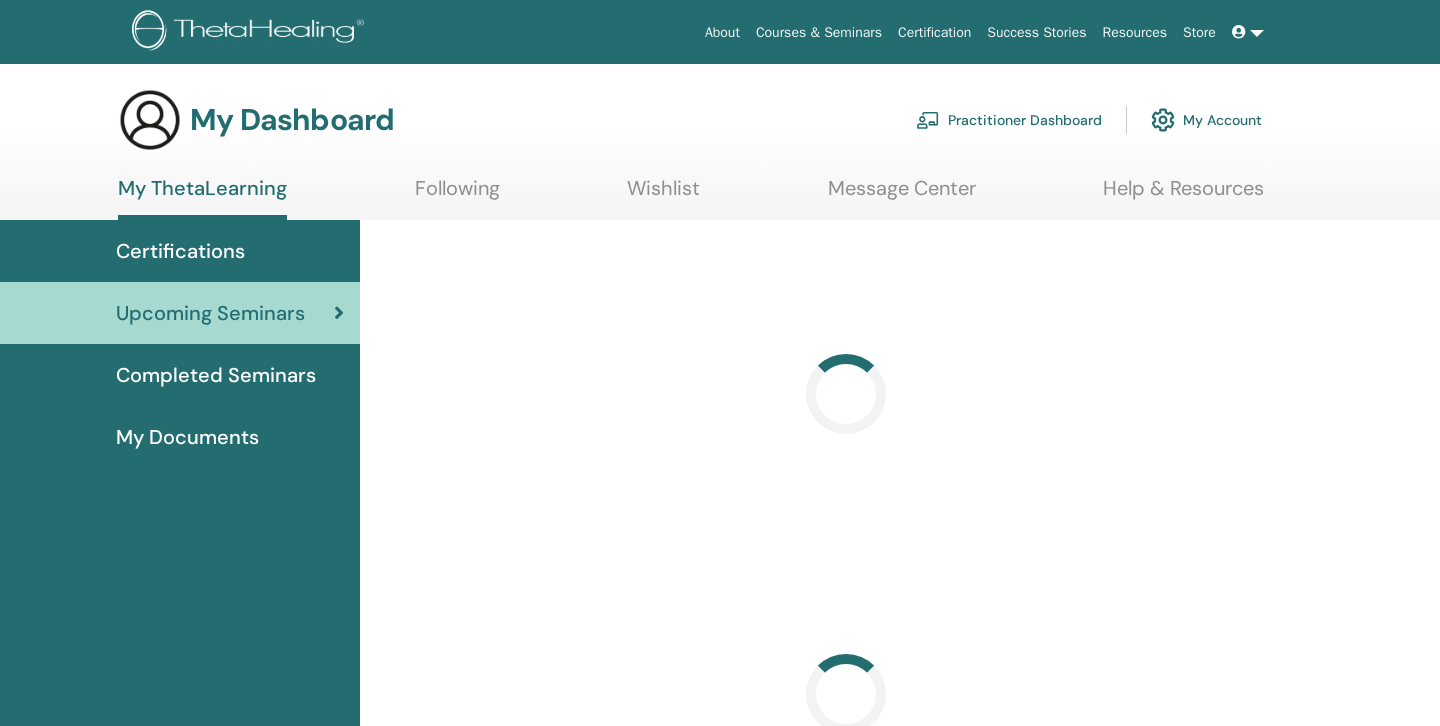 scroll, scrollTop: 0, scrollLeft: 0, axis: both 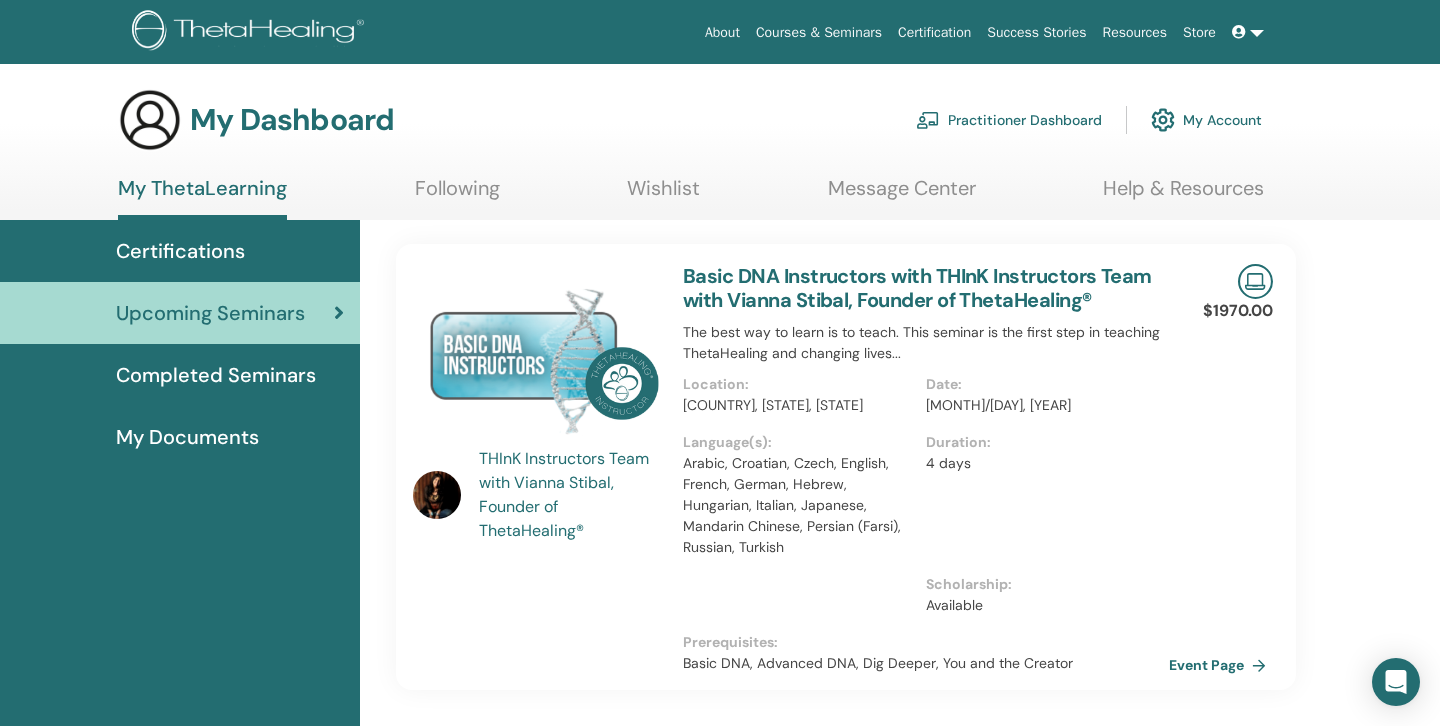 click on "Certifications" at bounding box center (180, 251) 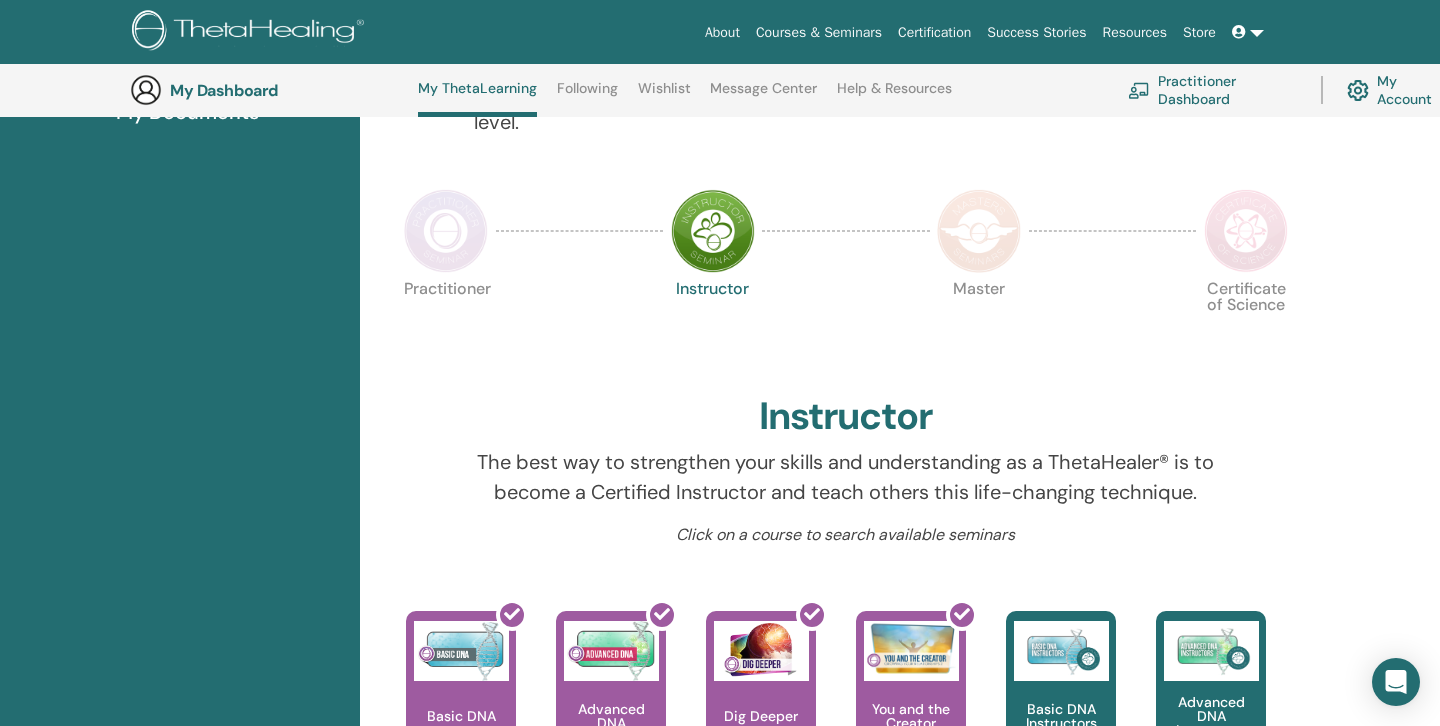 scroll, scrollTop: 382, scrollLeft: 0, axis: vertical 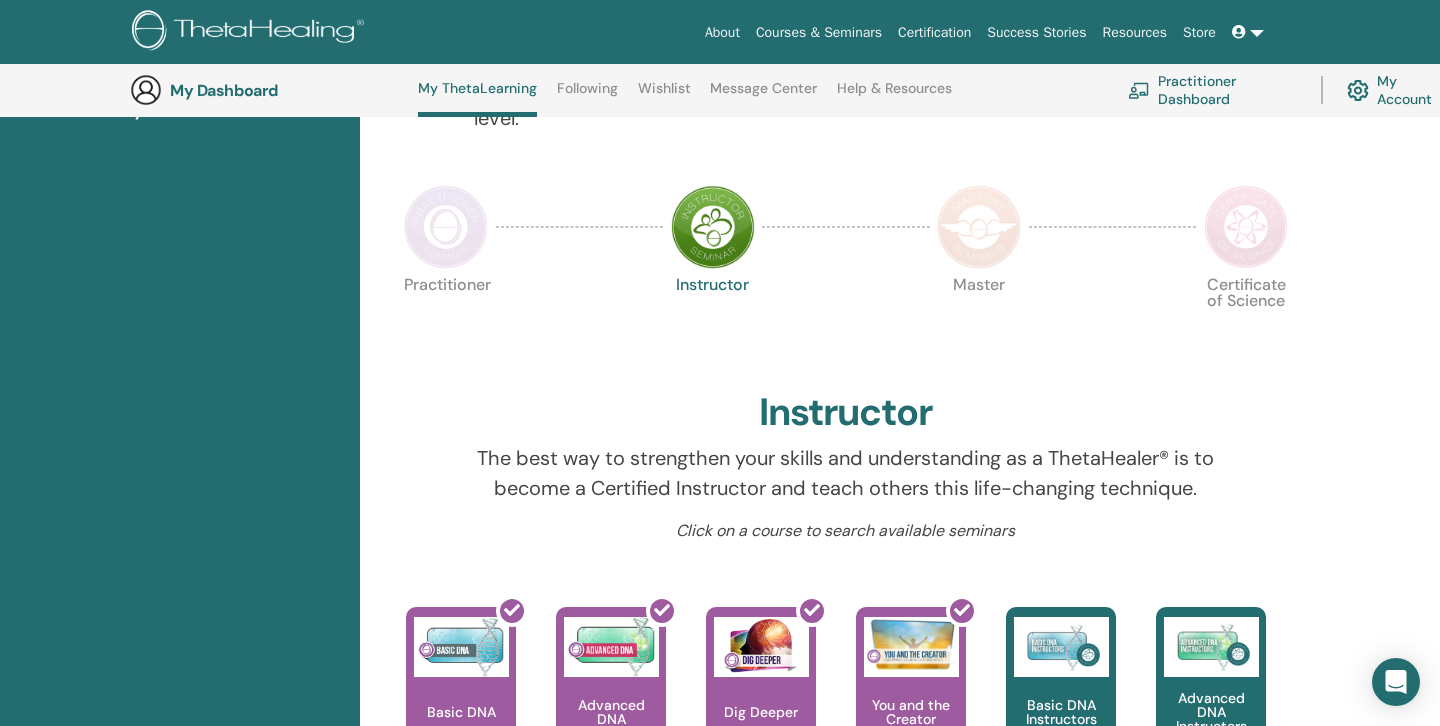 click at bounding box center [979, 227] 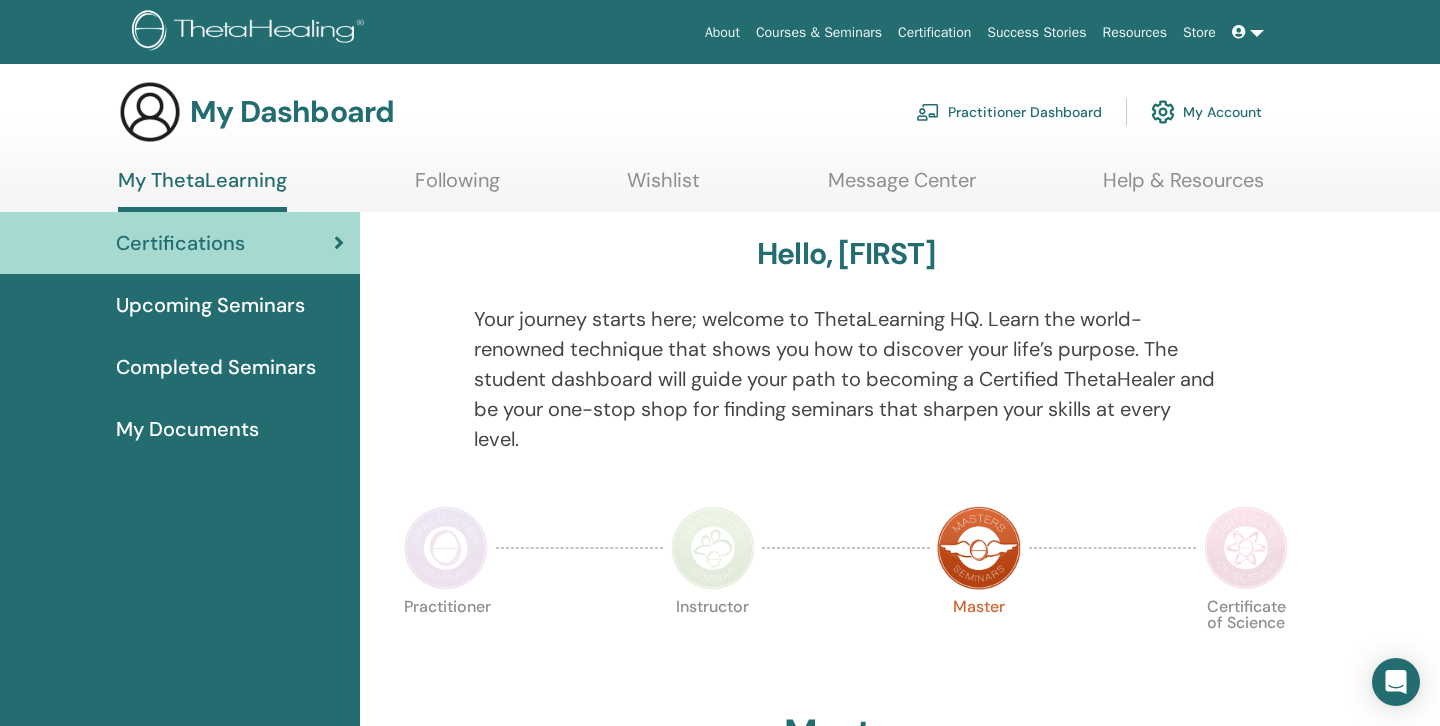 scroll, scrollTop: 4, scrollLeft: 0, axis: vertical 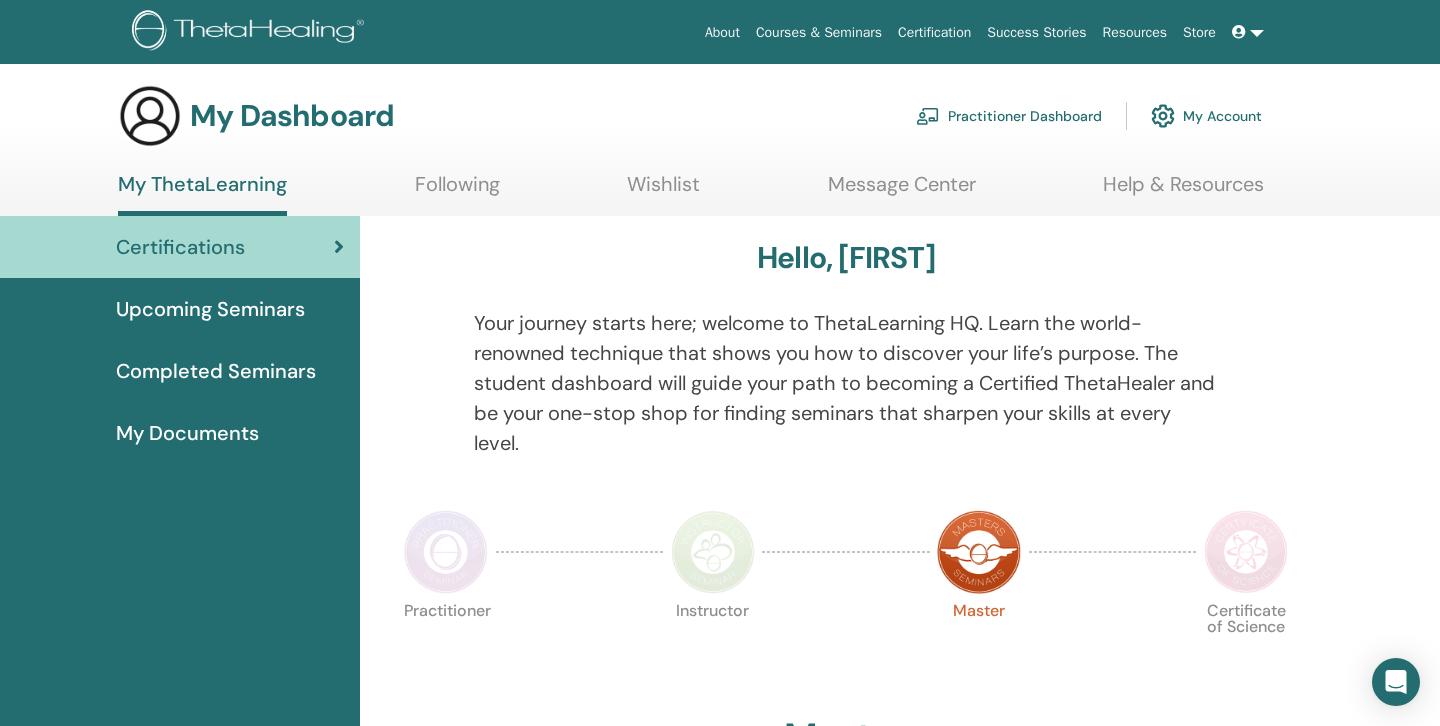 click at bounding box center [1246, 552] 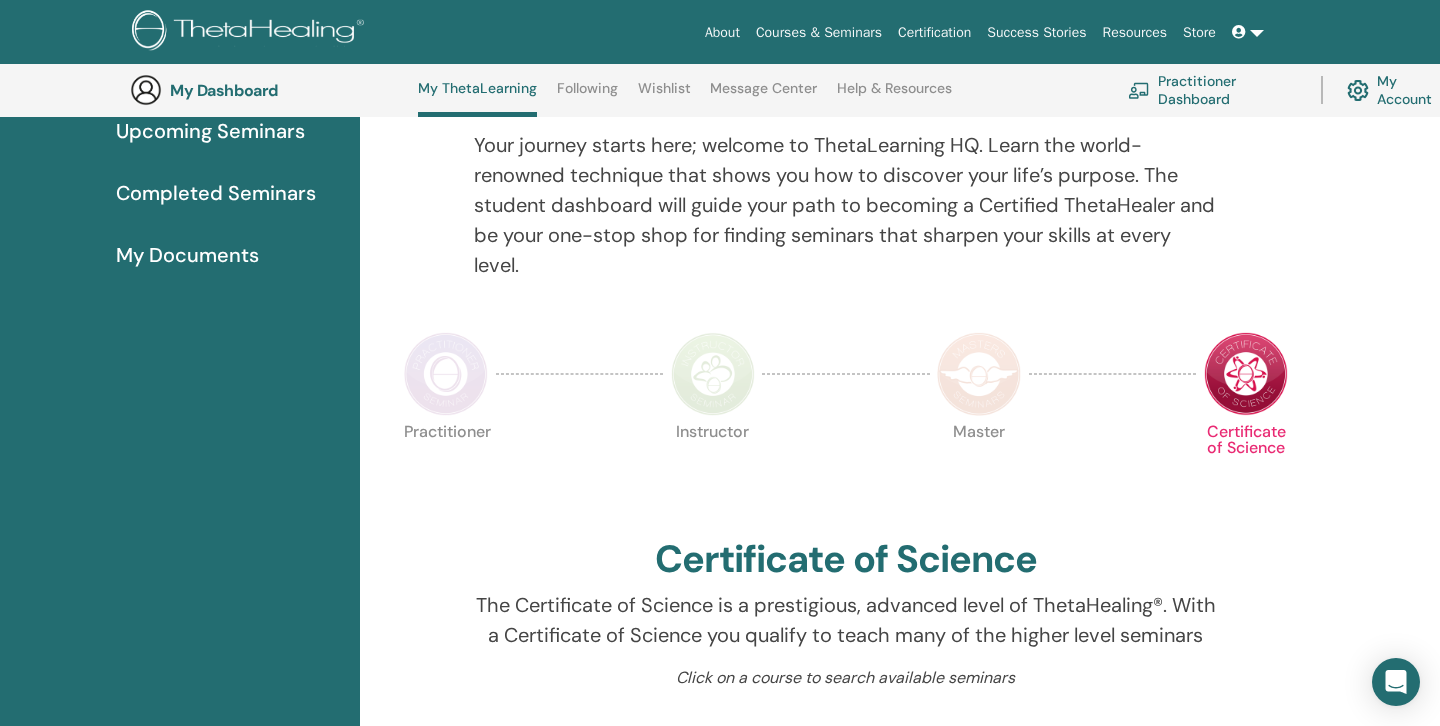 scroll, scrollTop: 233, scrollLeft: 0, axis: vertical 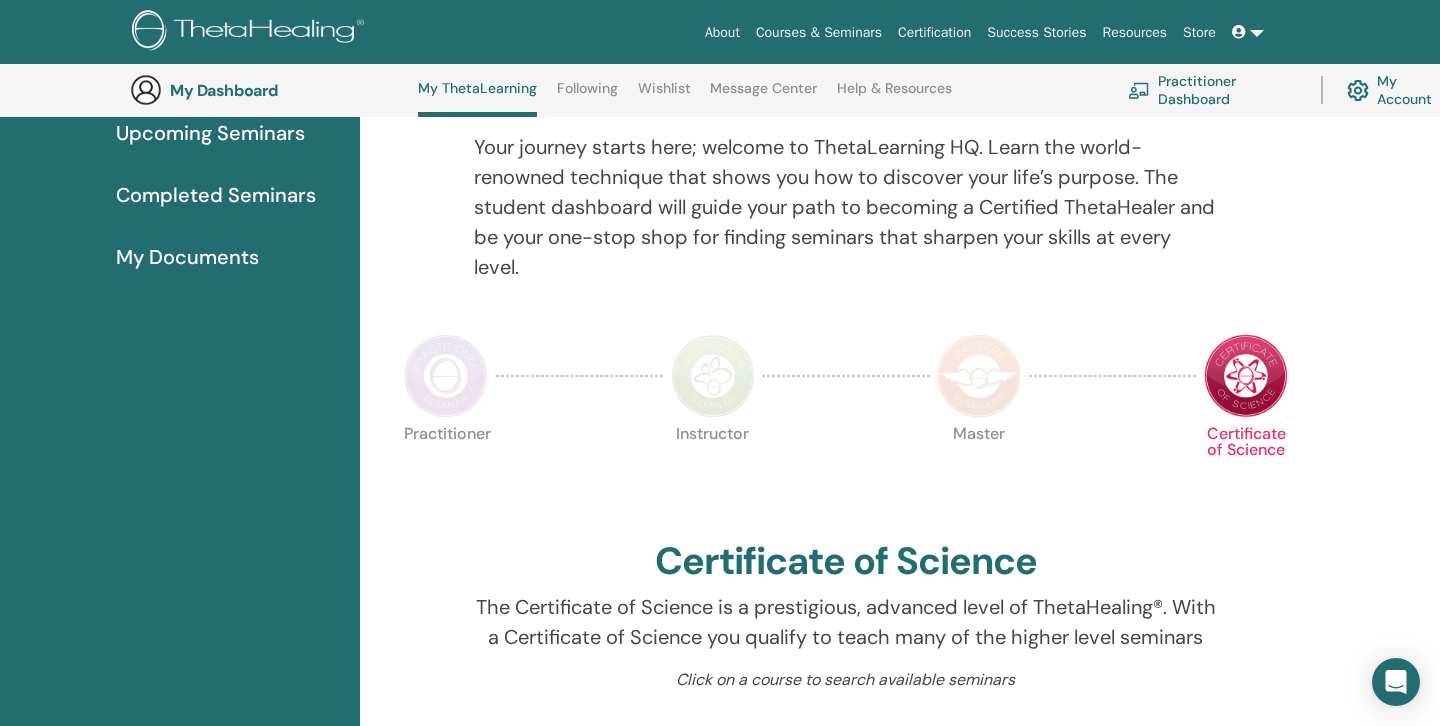 click at bounding box center [713, 376] 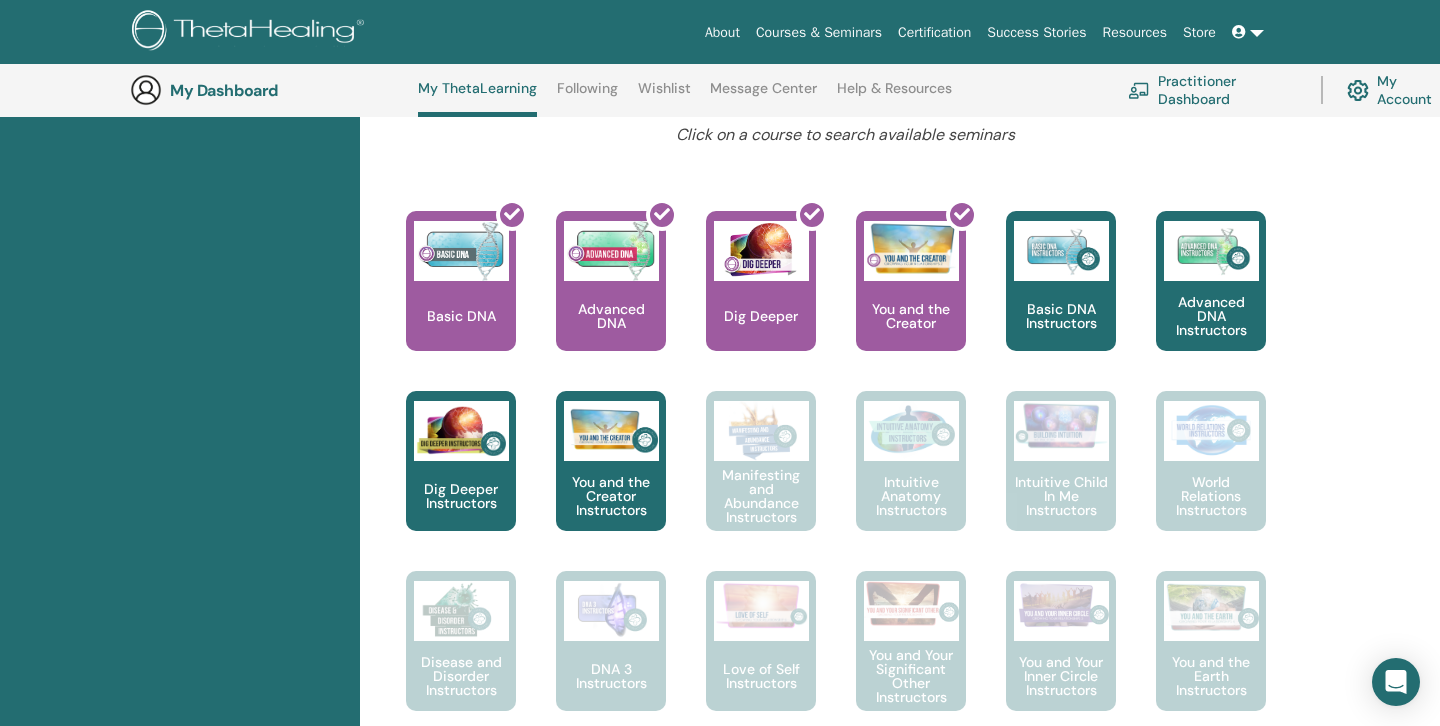 scroll, scrollTop: 785, scrollLeft: 0, axis: vertical 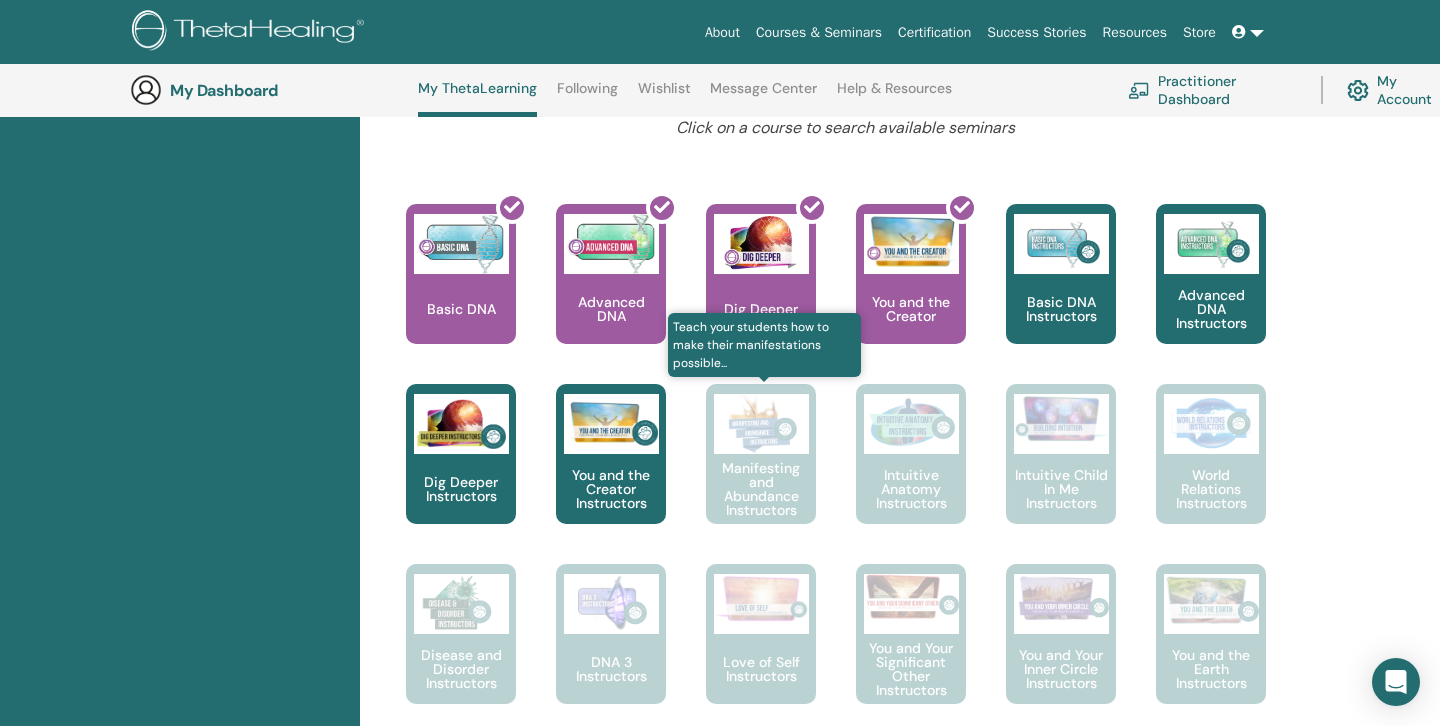 click on "Manifesting and Abundance Instructors" at bounding box center (761, 489) 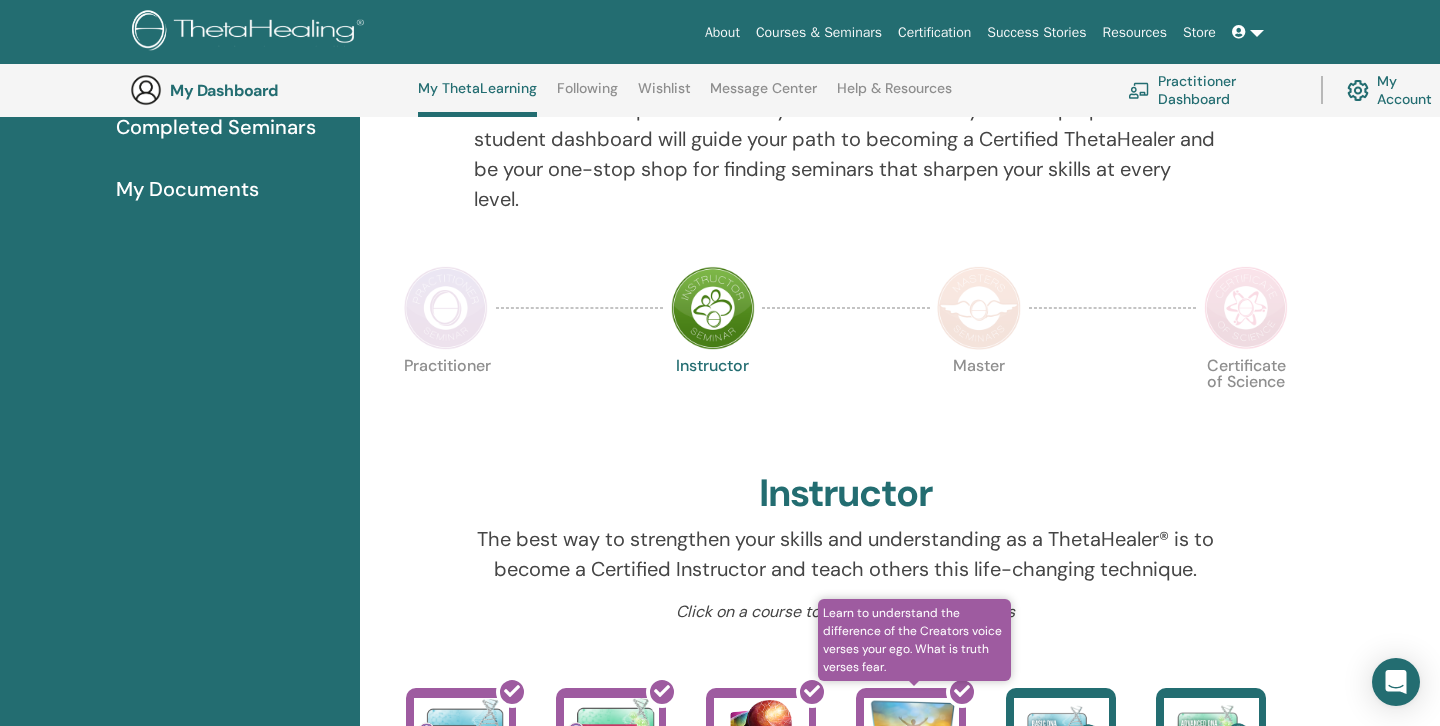 scroll, scrollTop: 297, scrollLeft: 0, axis: vertical 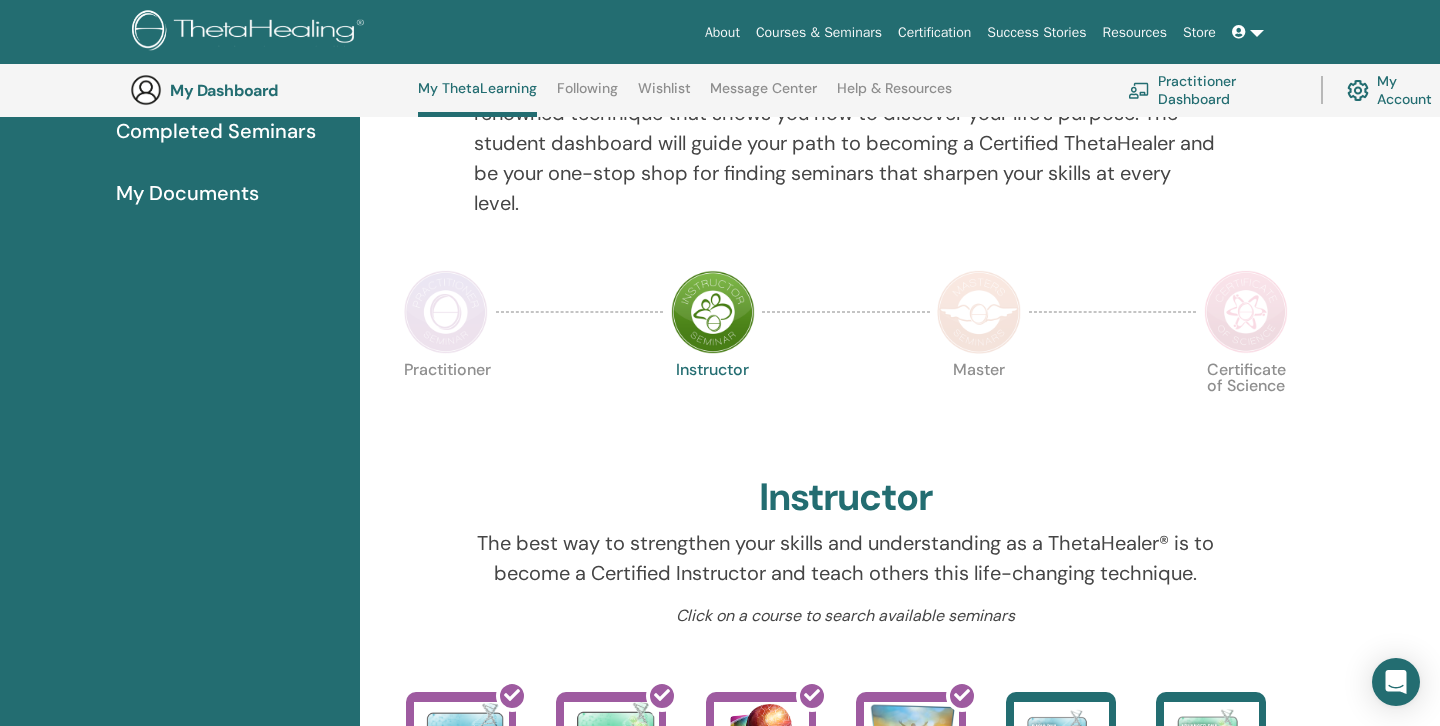 click on "Hello, Ji yeon
Your journey starts here; welcome to ThetaLearning HQ. Learn the world-renowned technique that shows you how to discover your life’s purpose. The student dashboard will guide your path to becoming a Certified ThetaHealer and be your one-stop shop for finding seminars that sharpen your skills at every level.
Practitioner
Instructor
Master
Certificate of Science" at bounding box center [846, 1089] 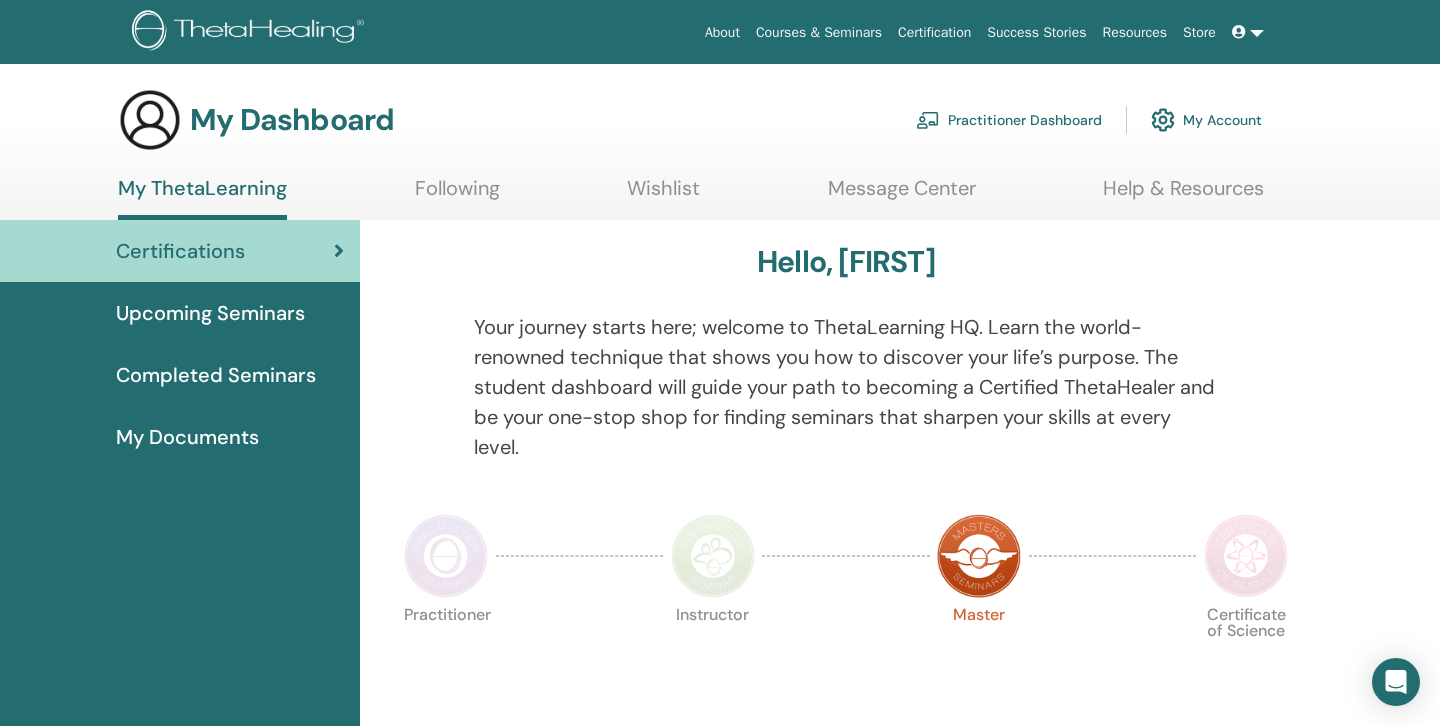 scroll, scrollTop: 0, scrollLeft: 0, axis: both 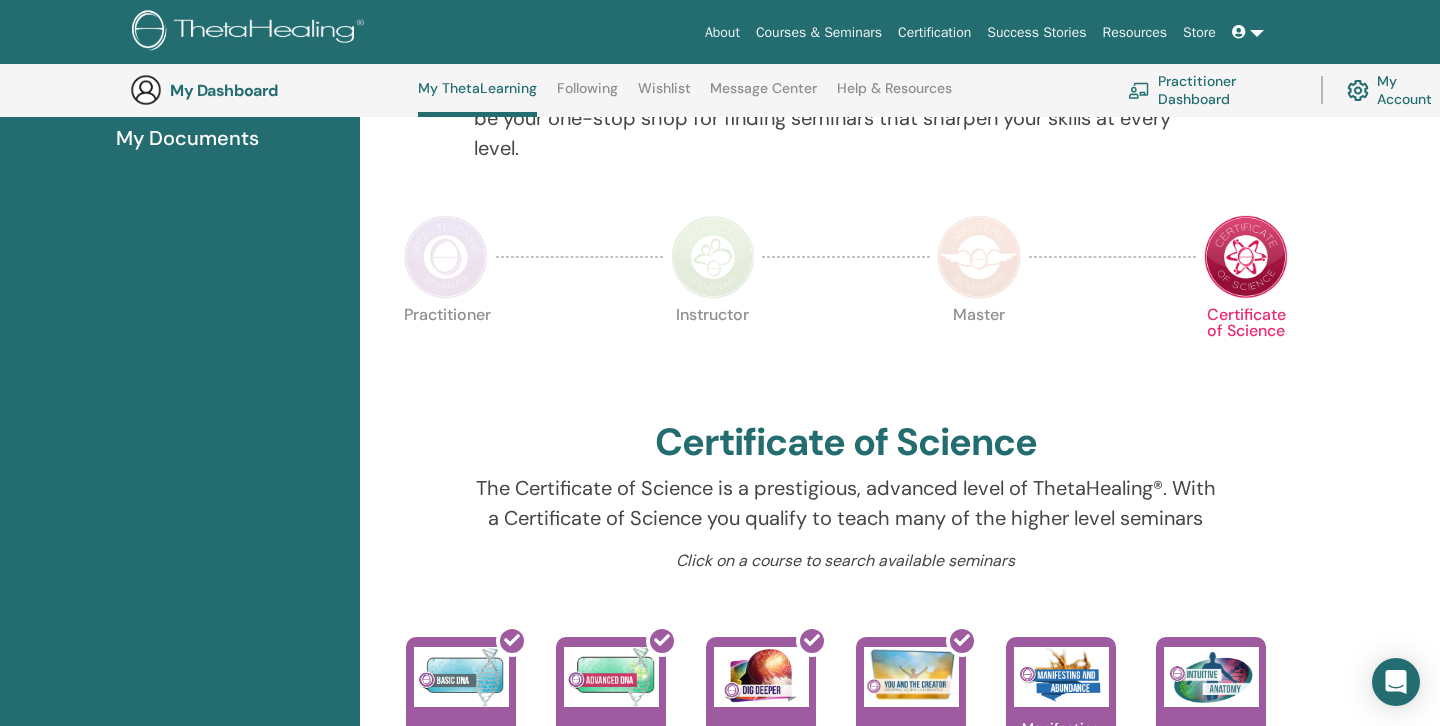 click at bounding box center (713, 257) 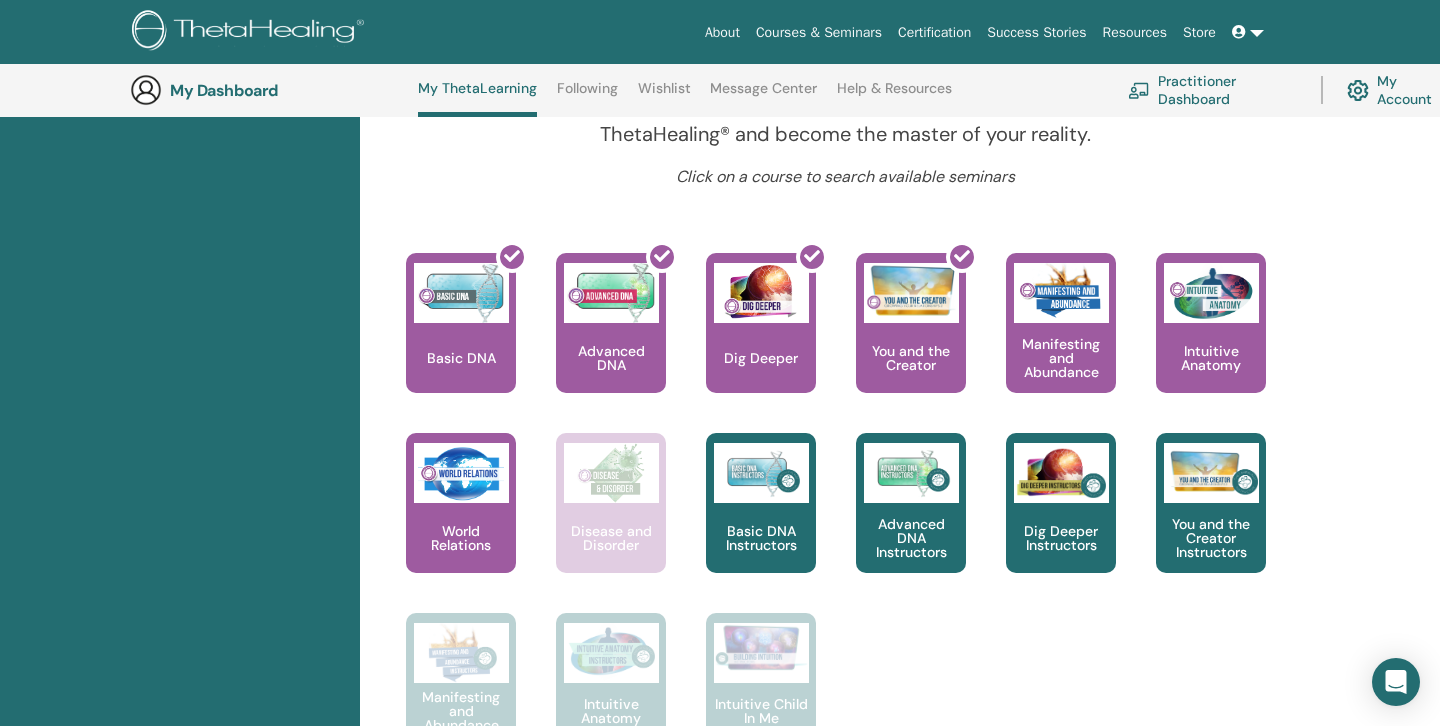 scroll, scrollTop: 767, scrollLeft: 0, axis: vertical 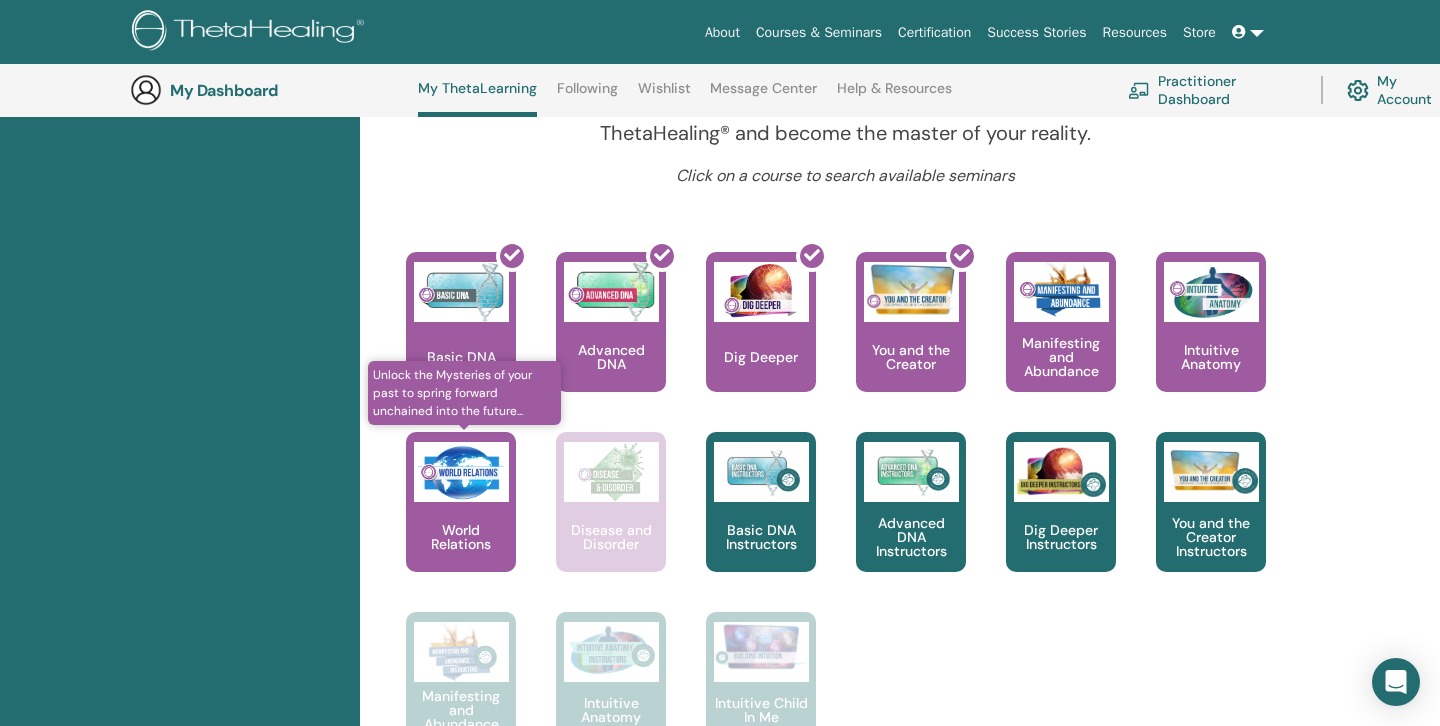click on "World Relations" at bounding box center (461, 502) 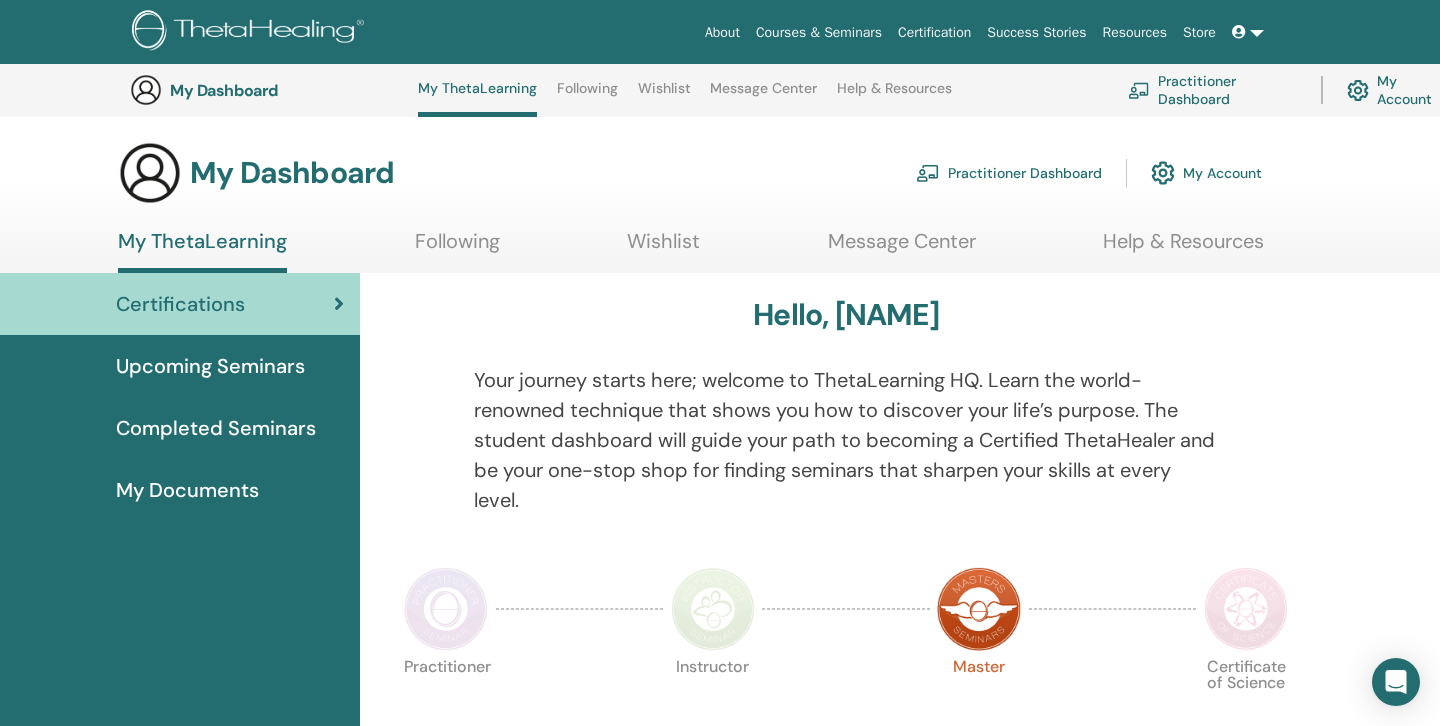 scroll, scrollTop: 767, scrollLeft: 0, axis: vertical 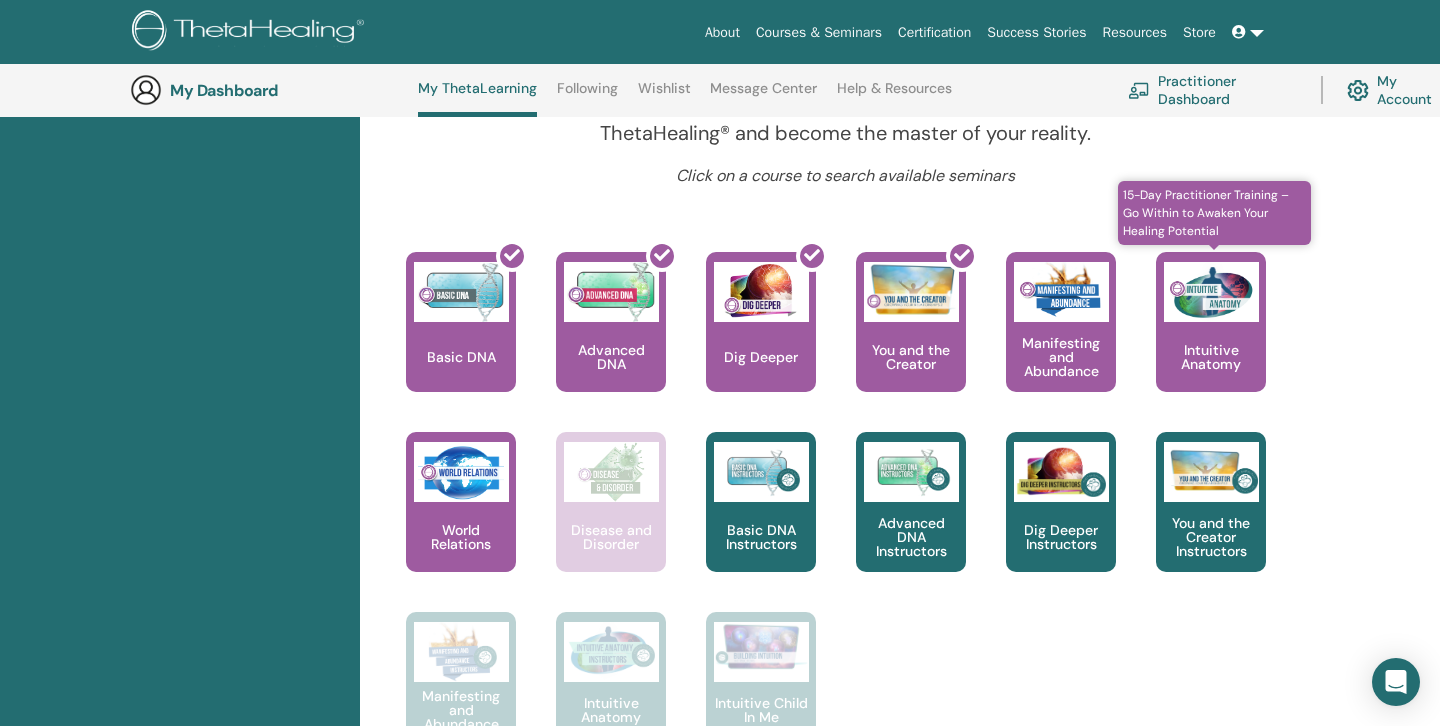 click on "Intuitive Anatomy" at bounding box center (1211, 357) 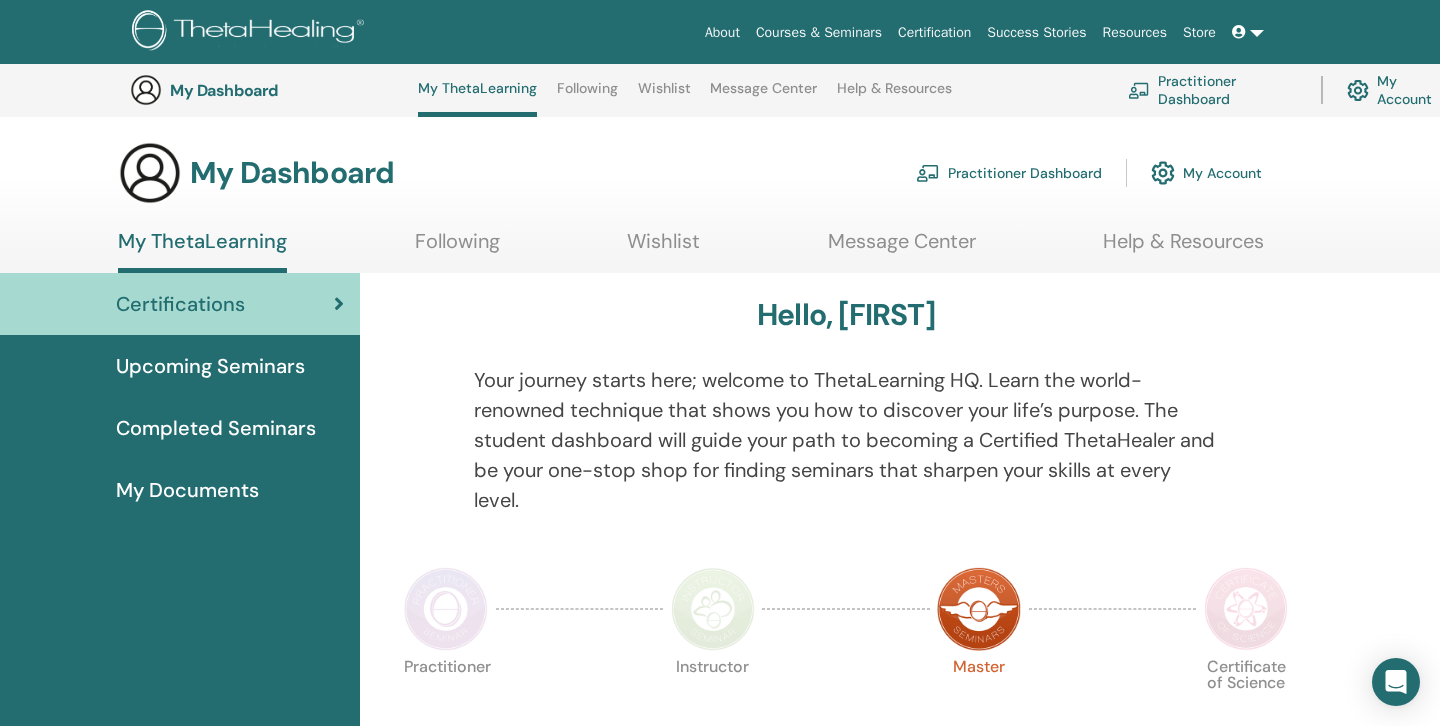 scroll, scrollTop: 767, scrollLeft: 0, axis: vertical 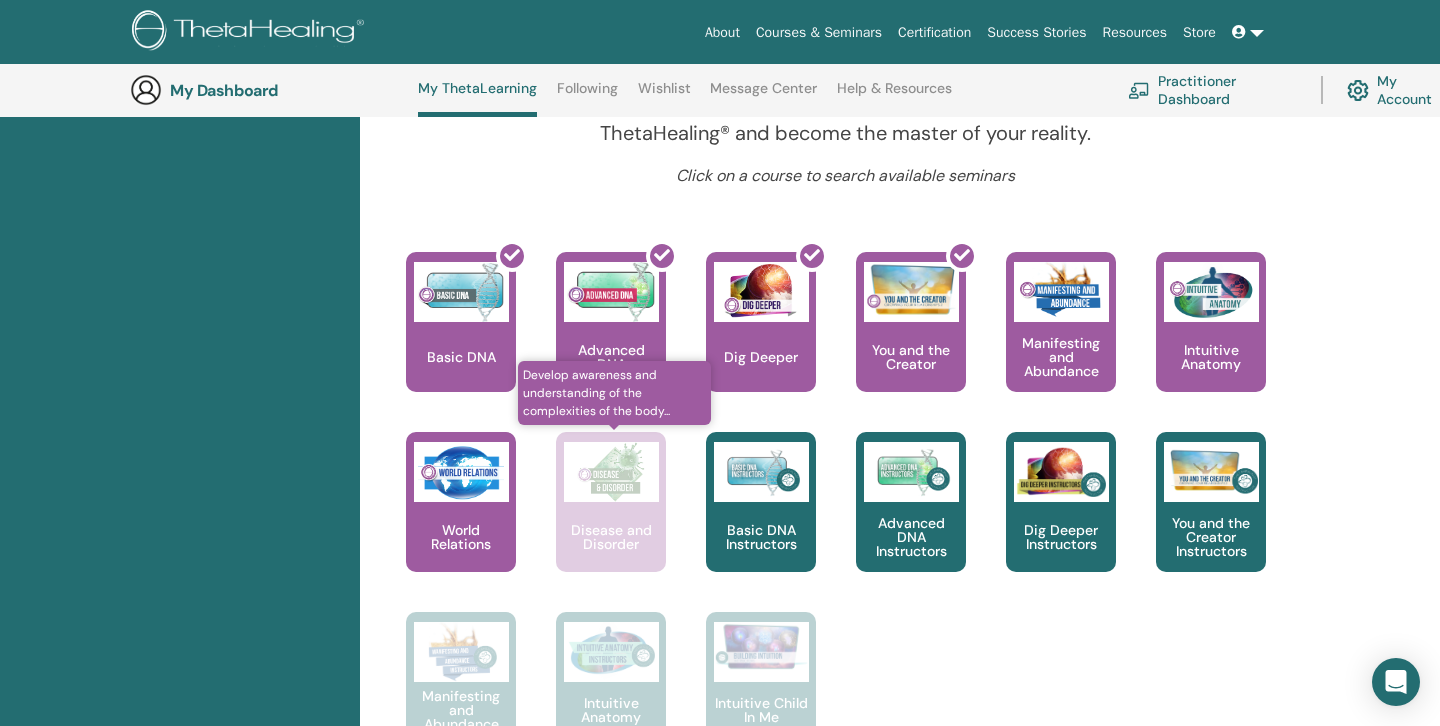 click on "Disease and Disorder" at bounding box center [611, 537] 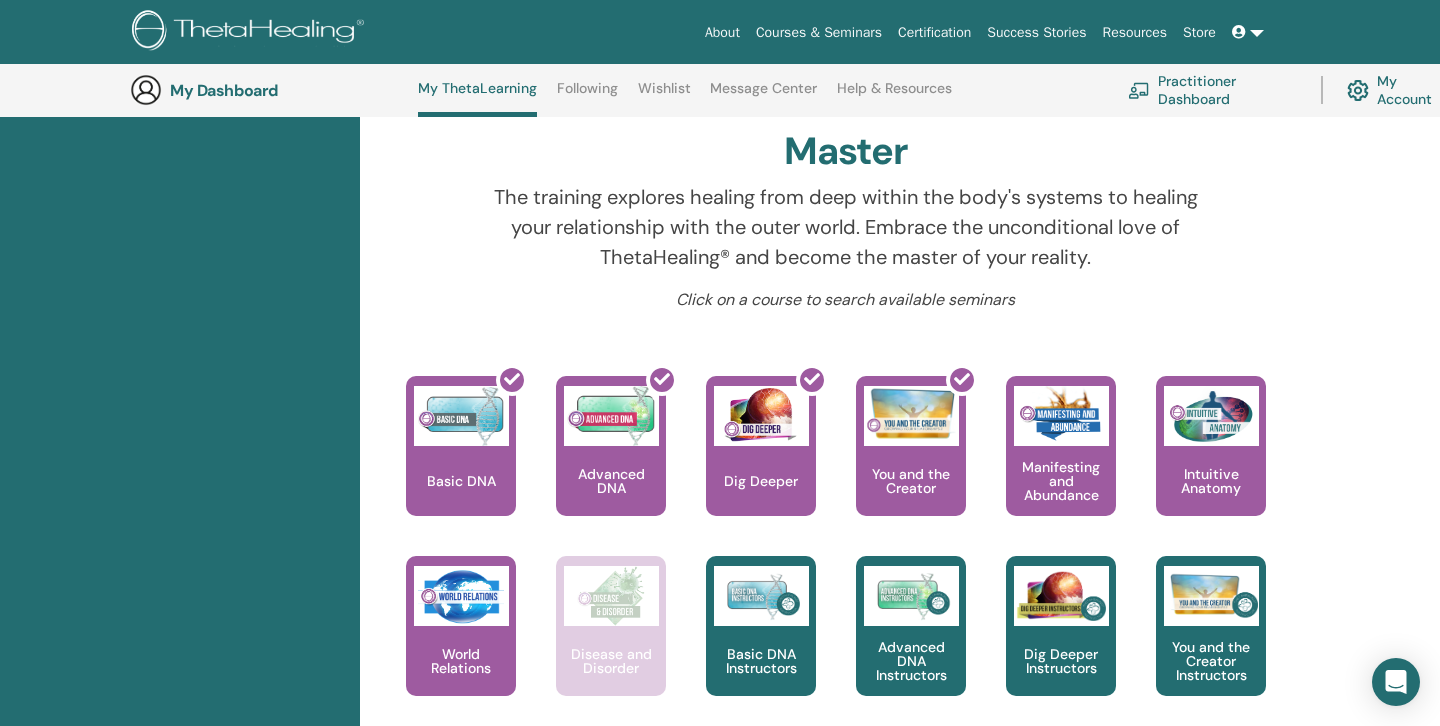 scroll, scrollTop: 644, scrollLeft: 0, axis: vertical 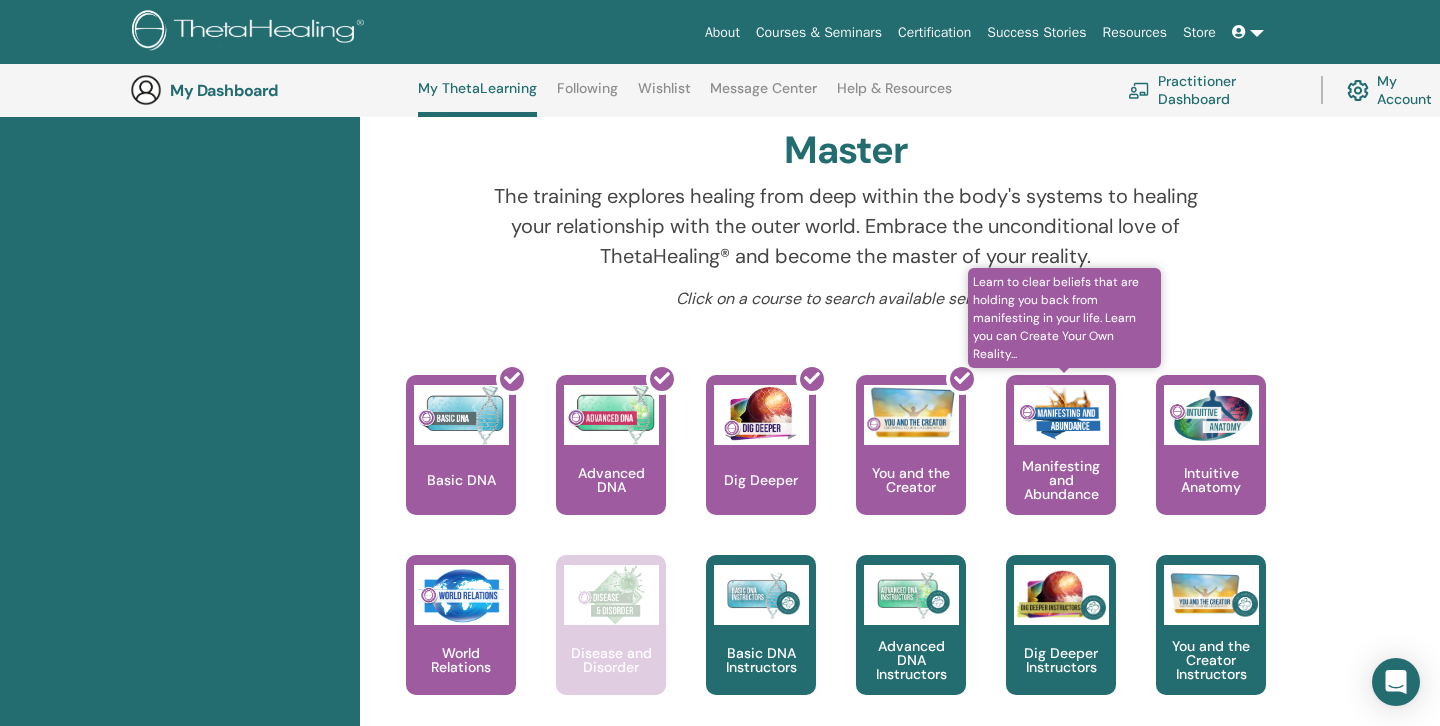 click on "Manifesting and Abundance" at bounding box center [1061, 480] 